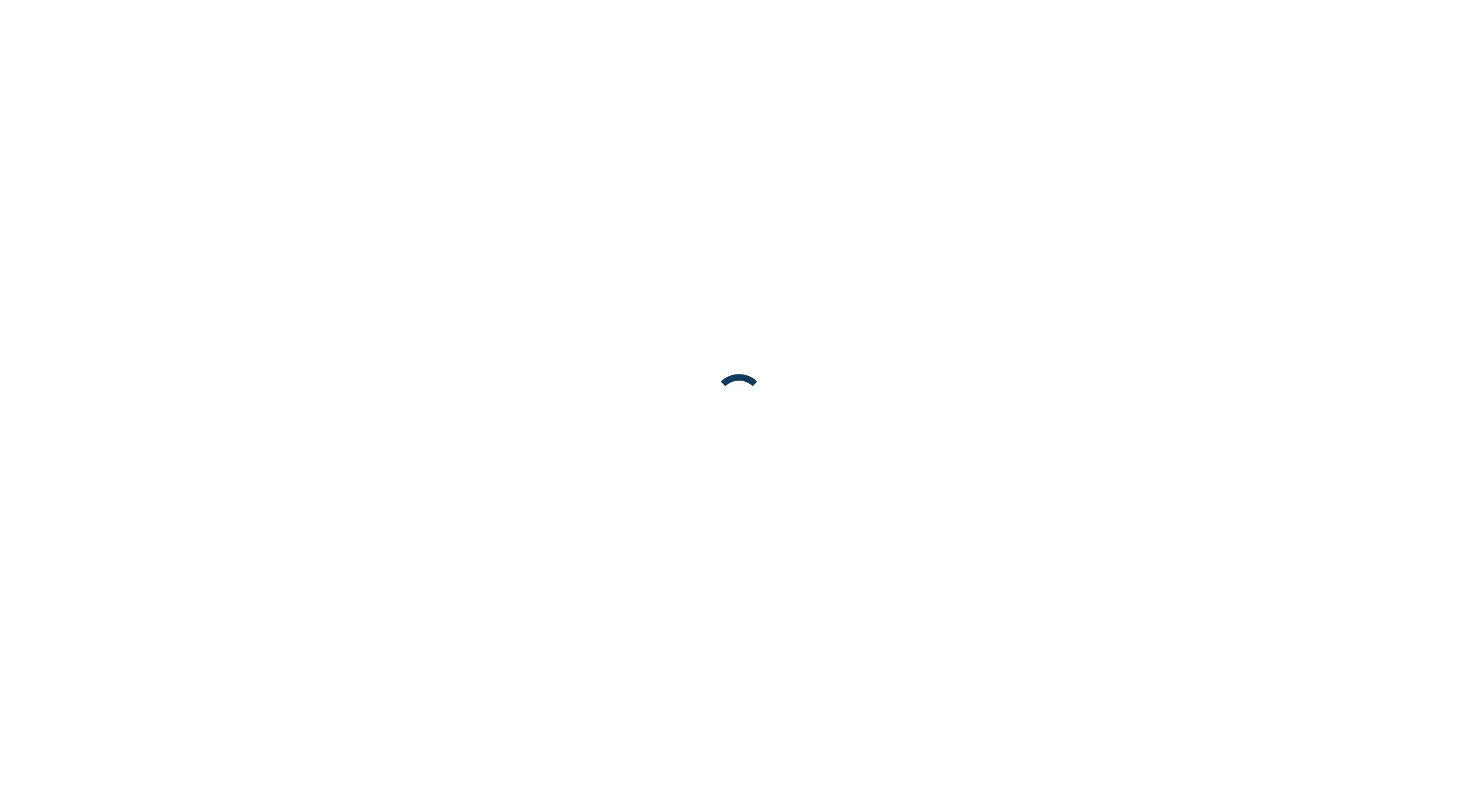 scroll, scrollTop: 0, scrollLeft: 0, axis: both 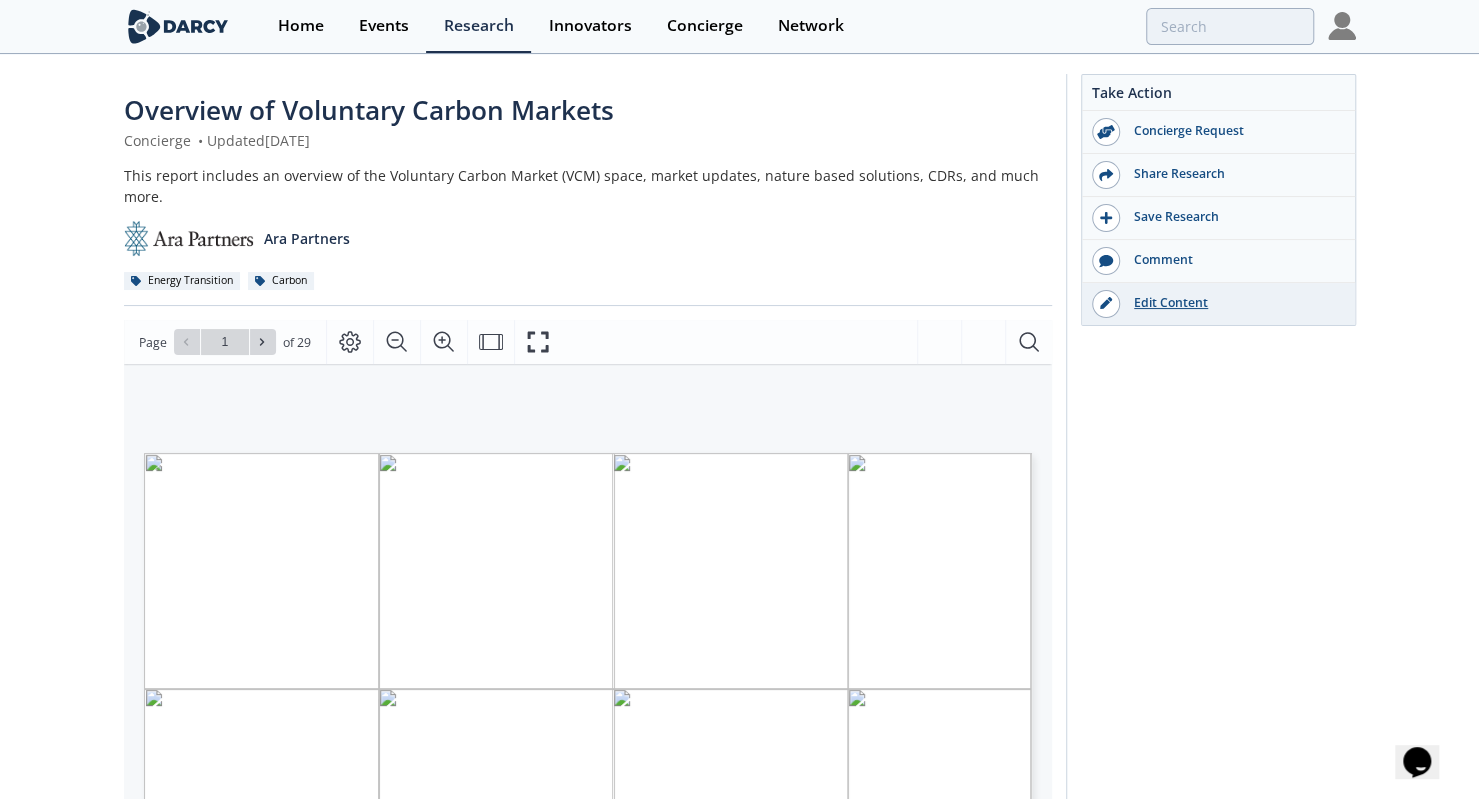 click on "Edit Content" at bounding box center (1218, 304) 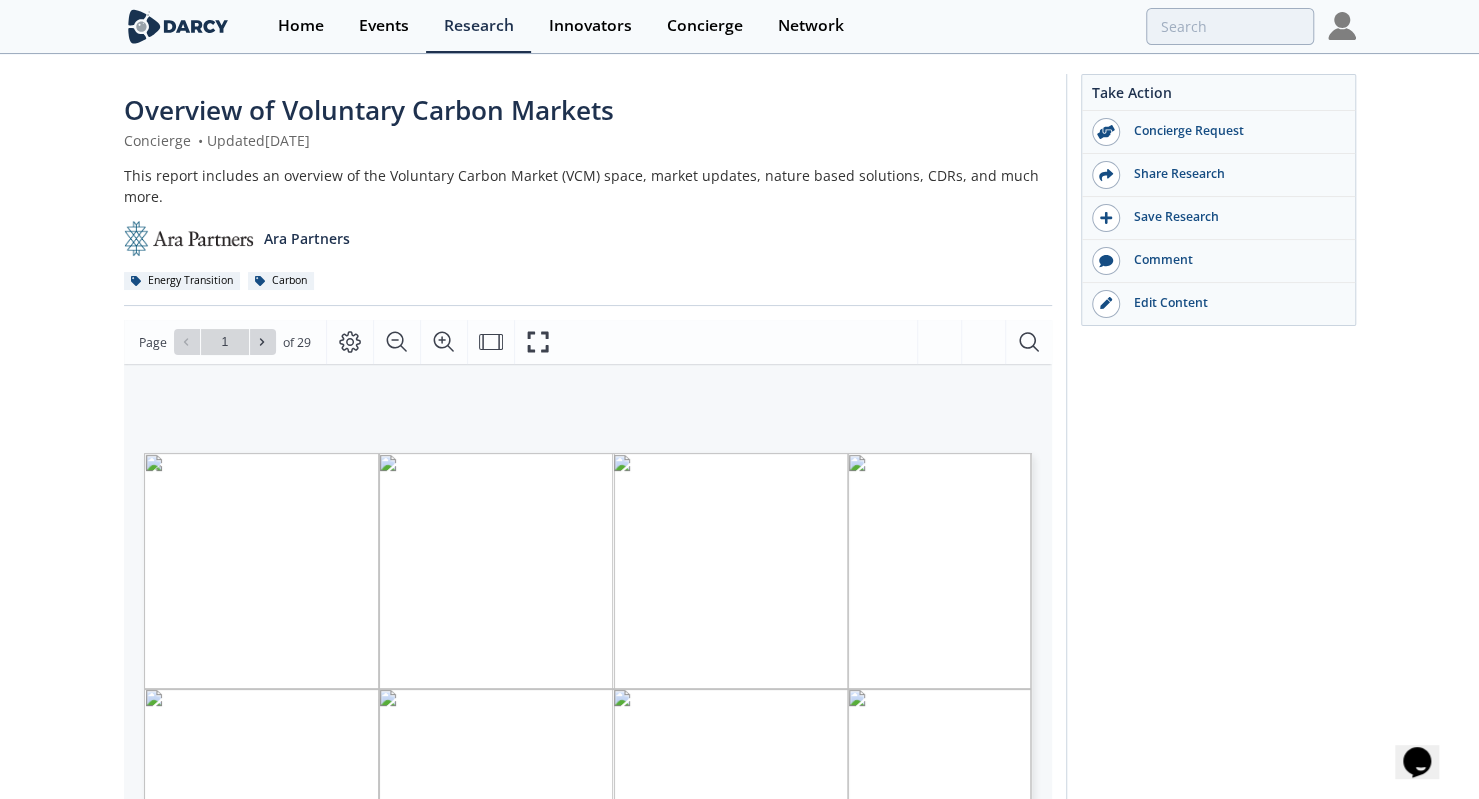 click on "Overview of Voluntary Carbon Markets" at bounding box center (369, 110) 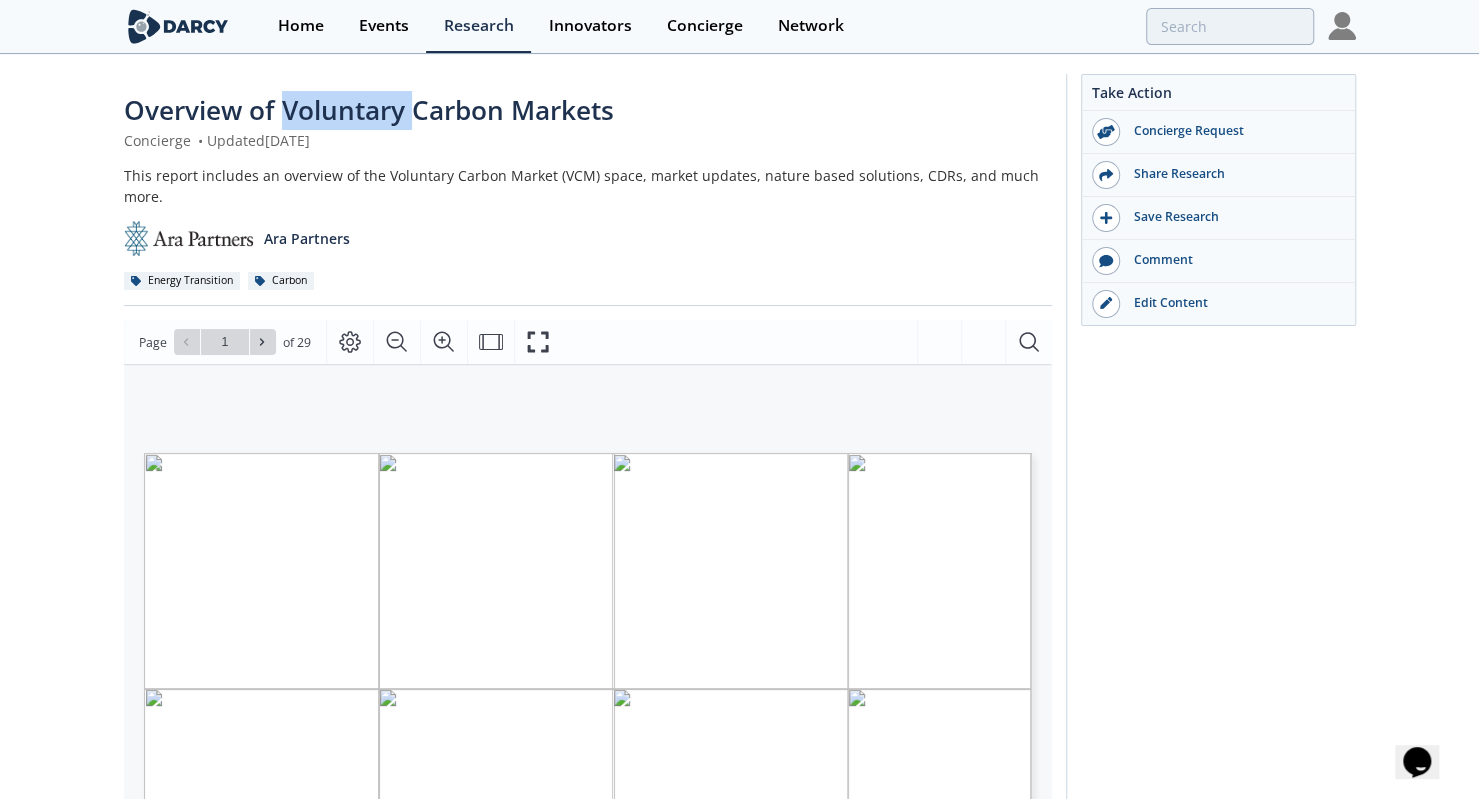 click on "Overview of Voluntary Carbon Markets" at bounding box center (369, 110) 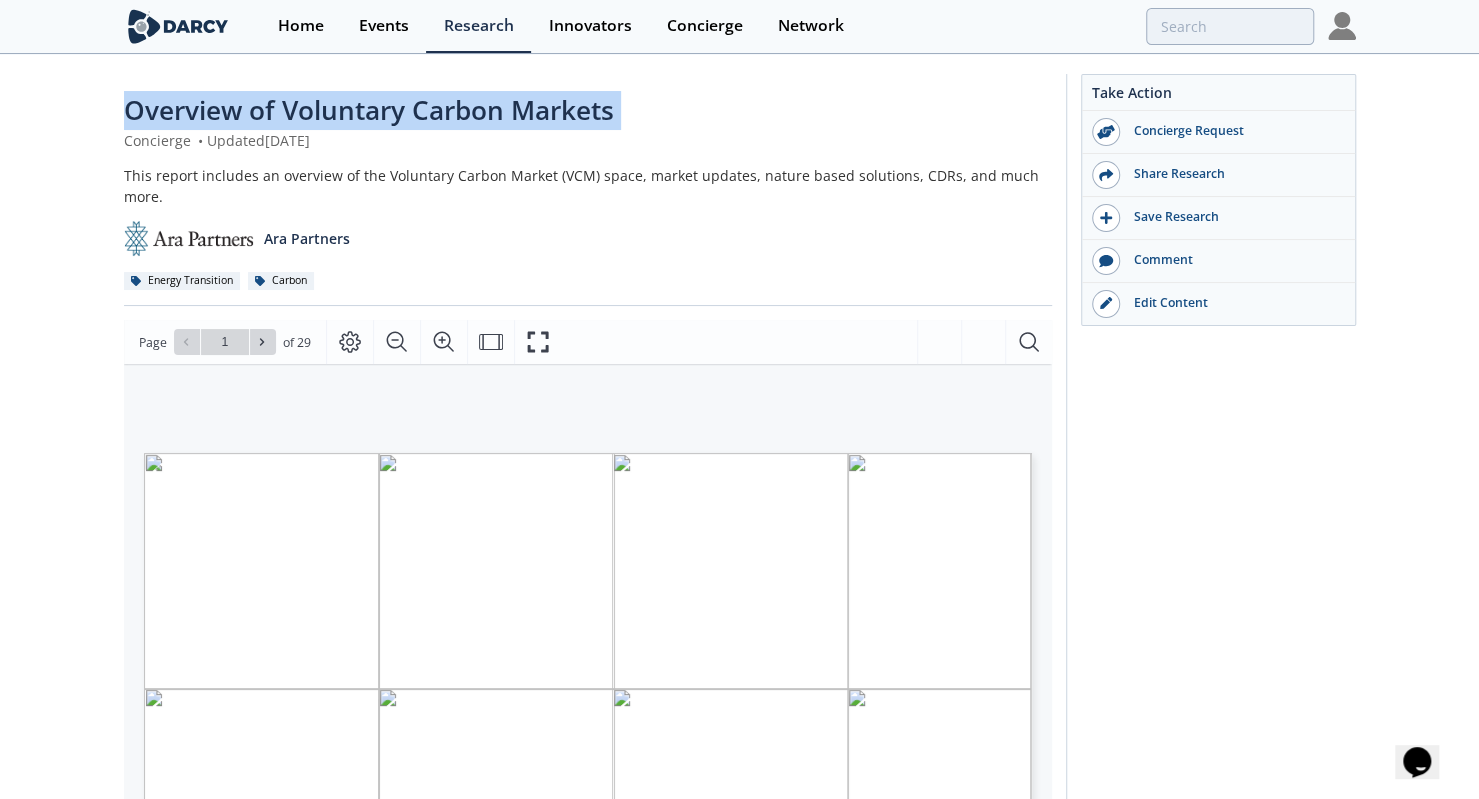 copy on "Overview of Voluntary Carbon Markets" 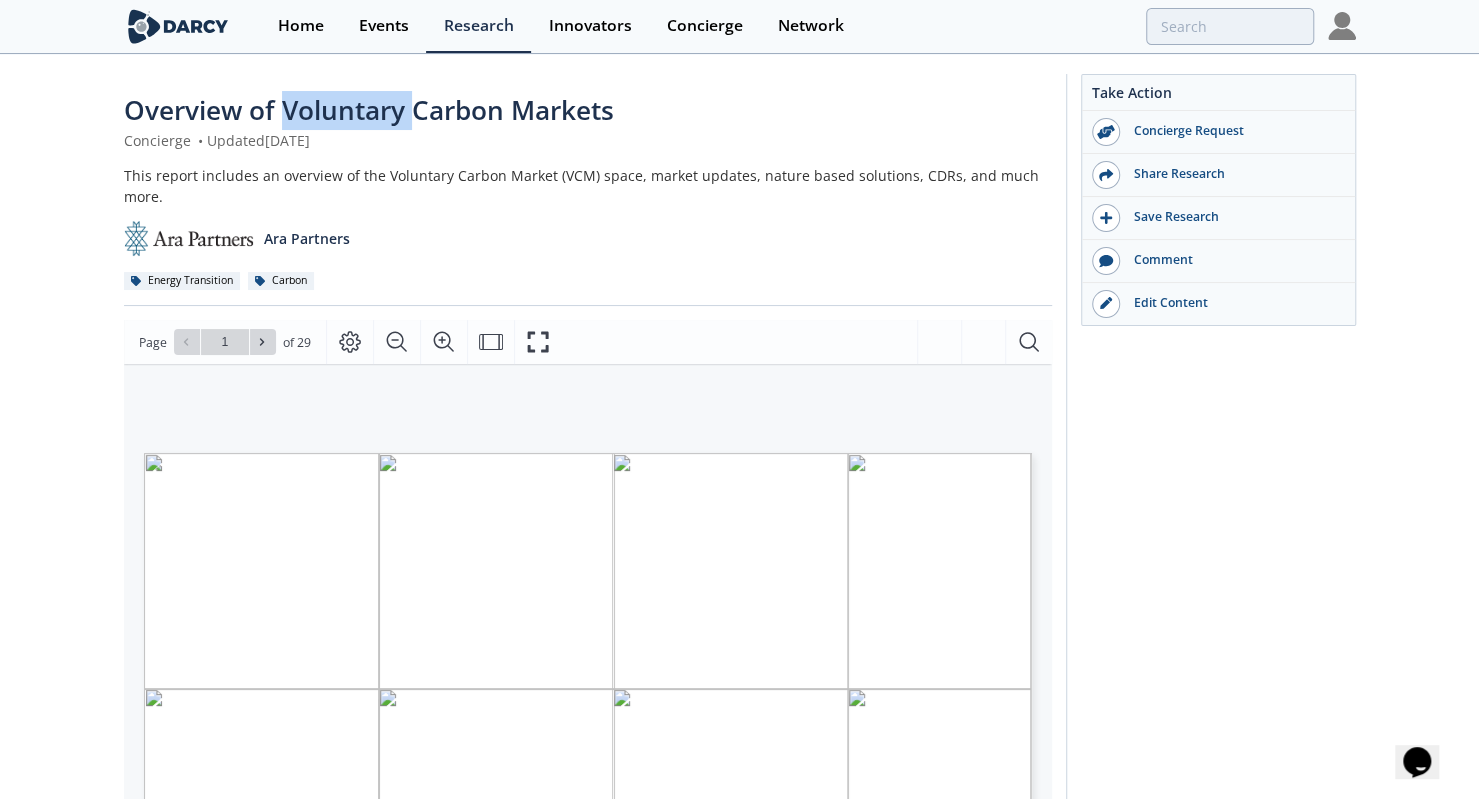 click on "Overview of Voluntary Carbon Markets" at bounding box center [369, 110] 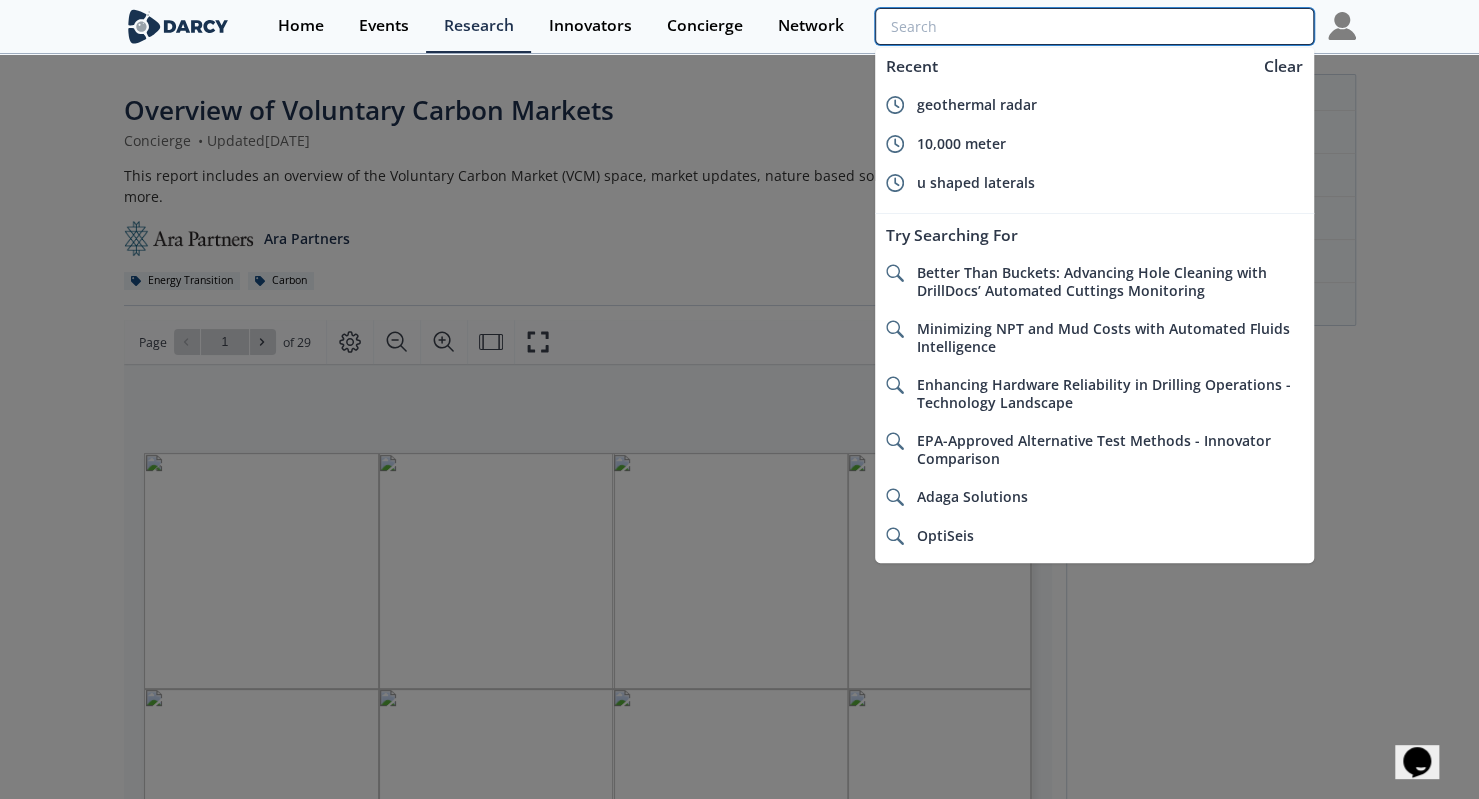 click at bounding box center [1094, 26] 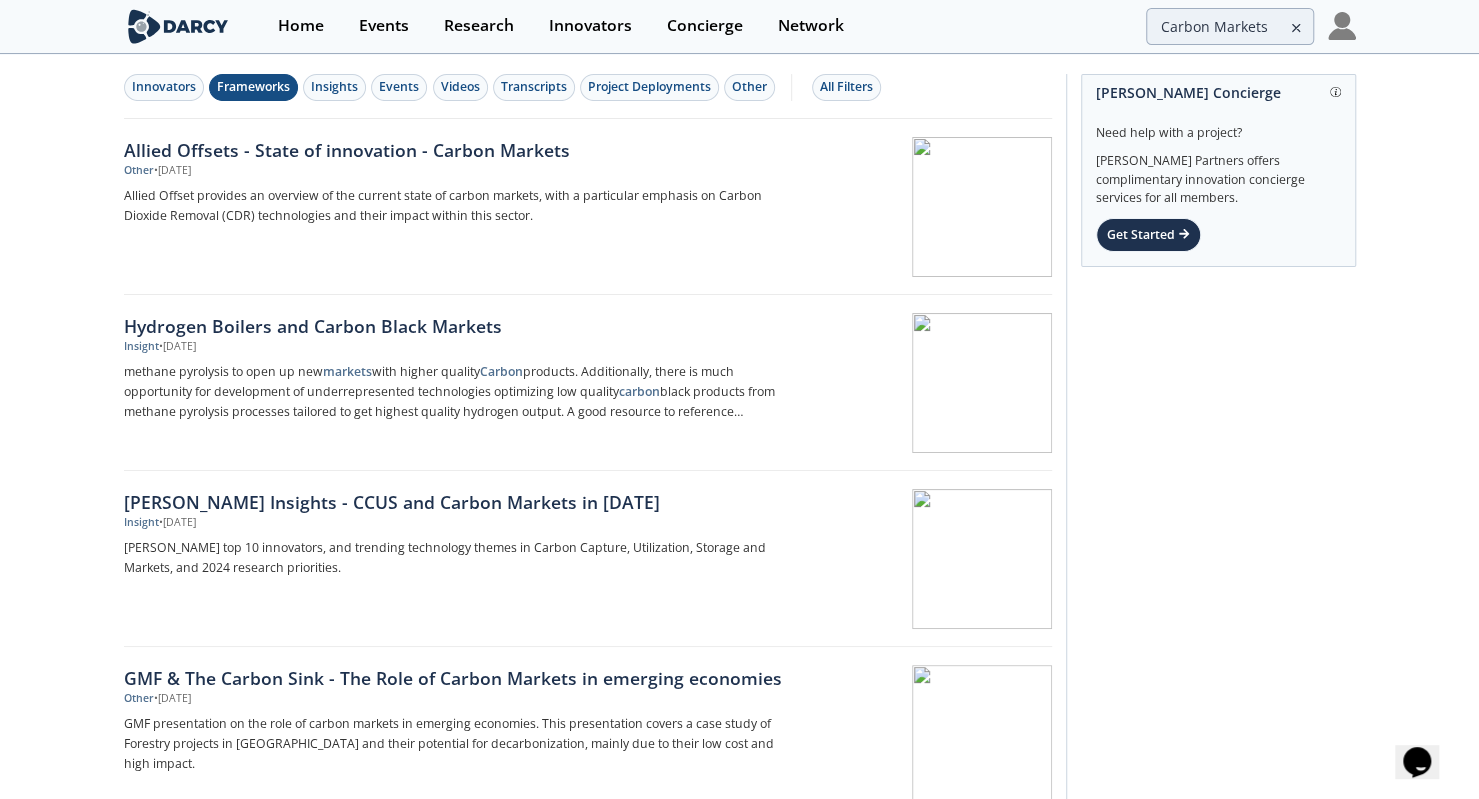 click on "Frameworks" at bounding box center [253, 87] 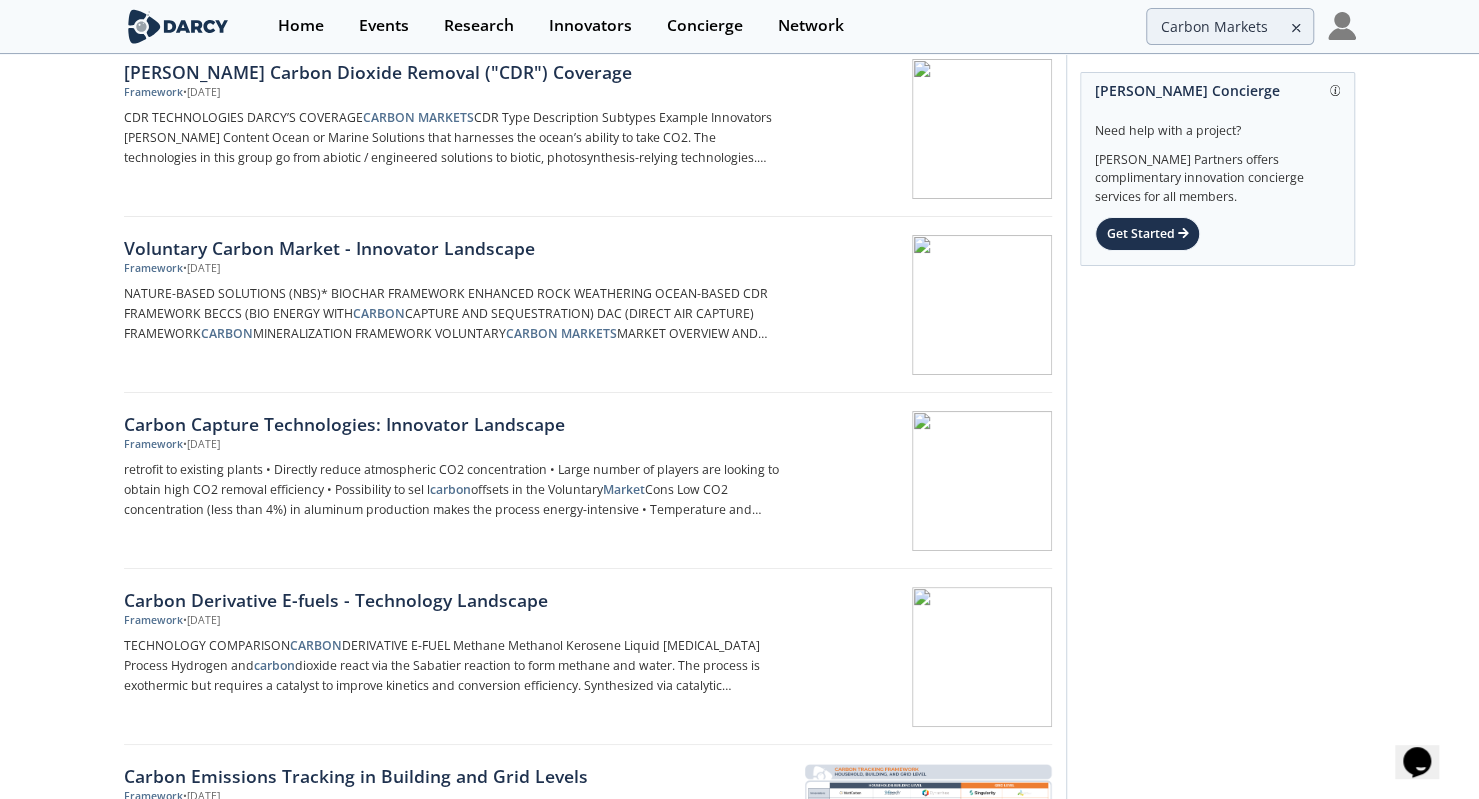 scroll, scrollTop: 80, scrollLeft: 0, axis: vertical 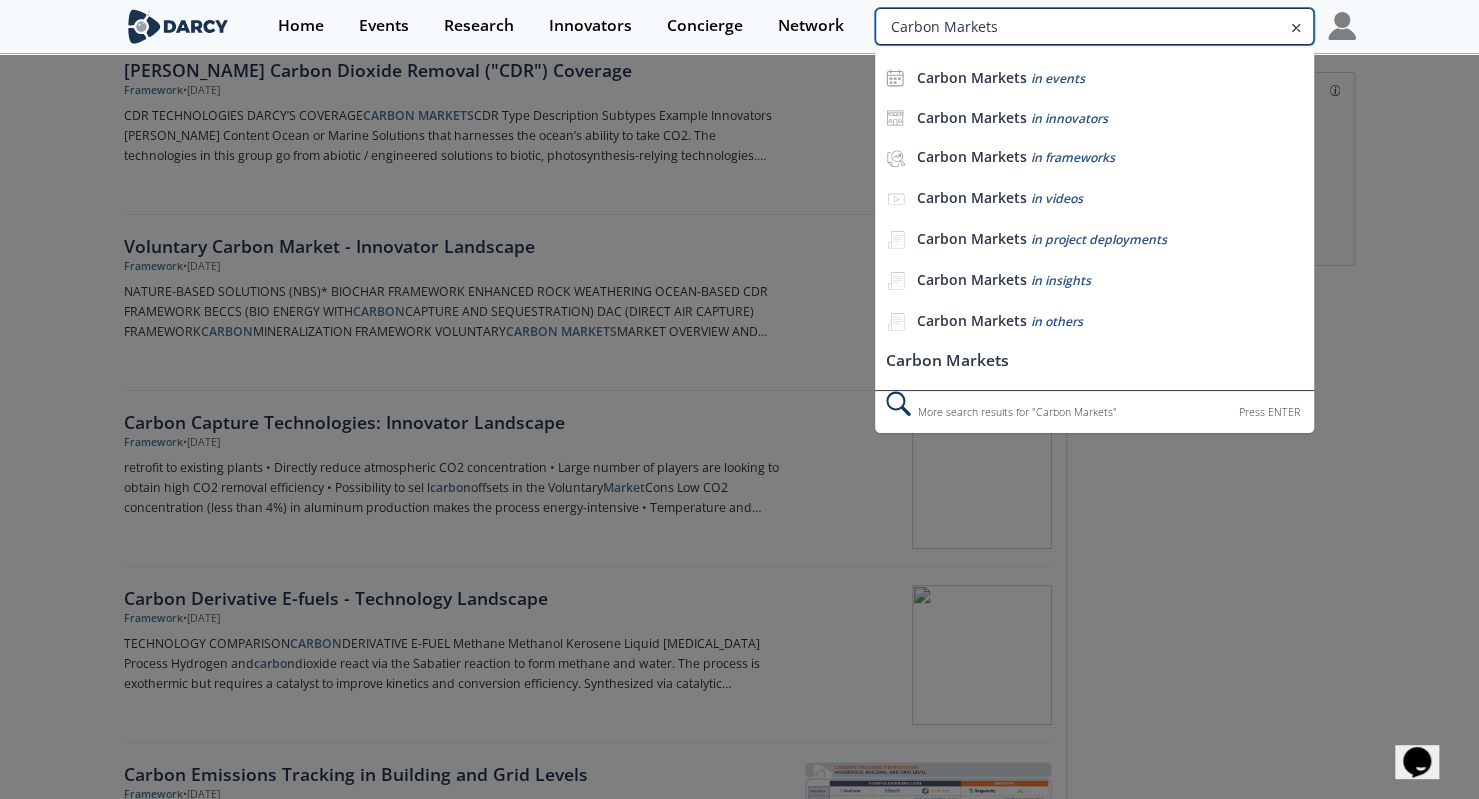 click on "Carbon Markets" at bounding box center (1094, 26) 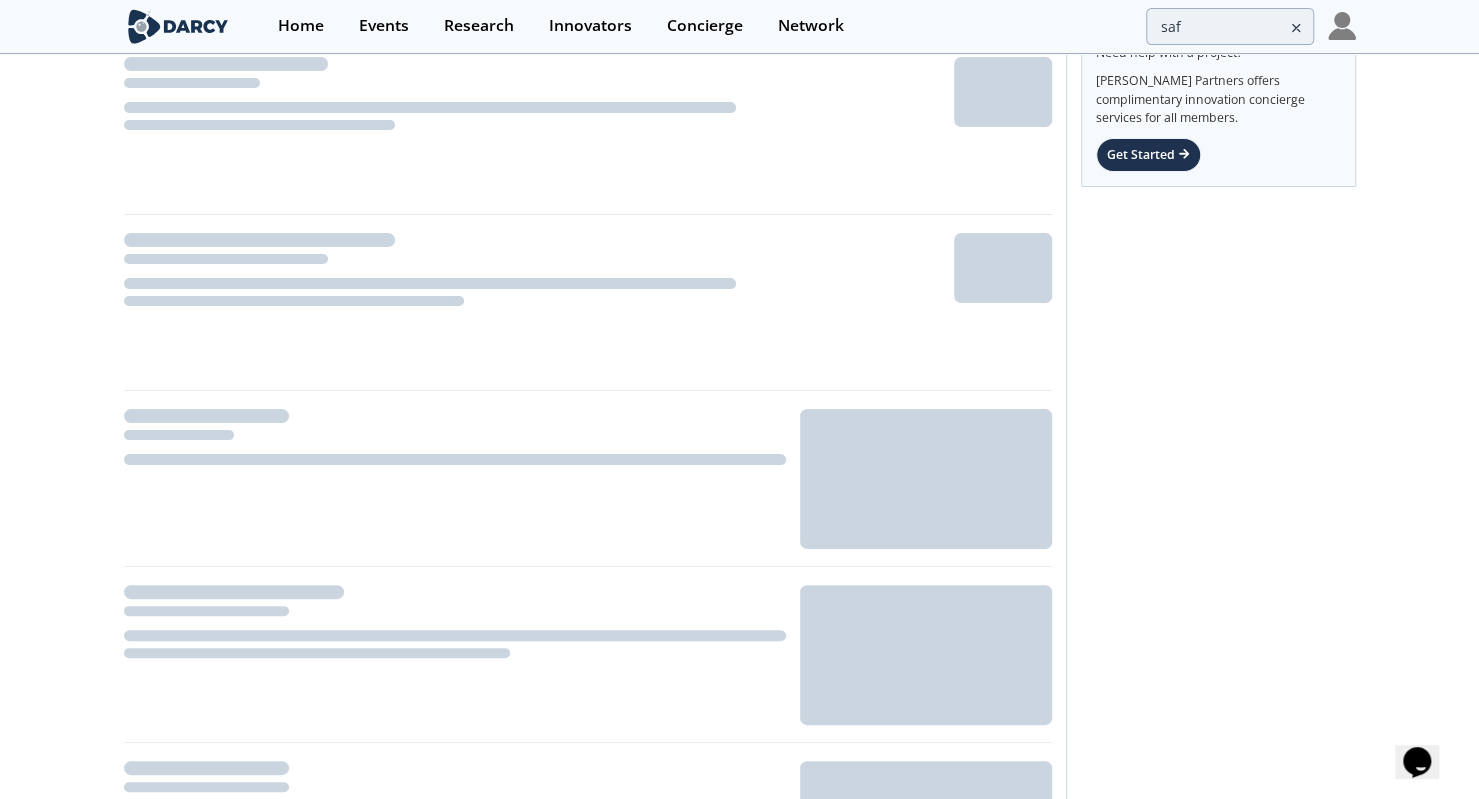 scroll, scrollTop: 0, scrollLeft: 0, axis: both 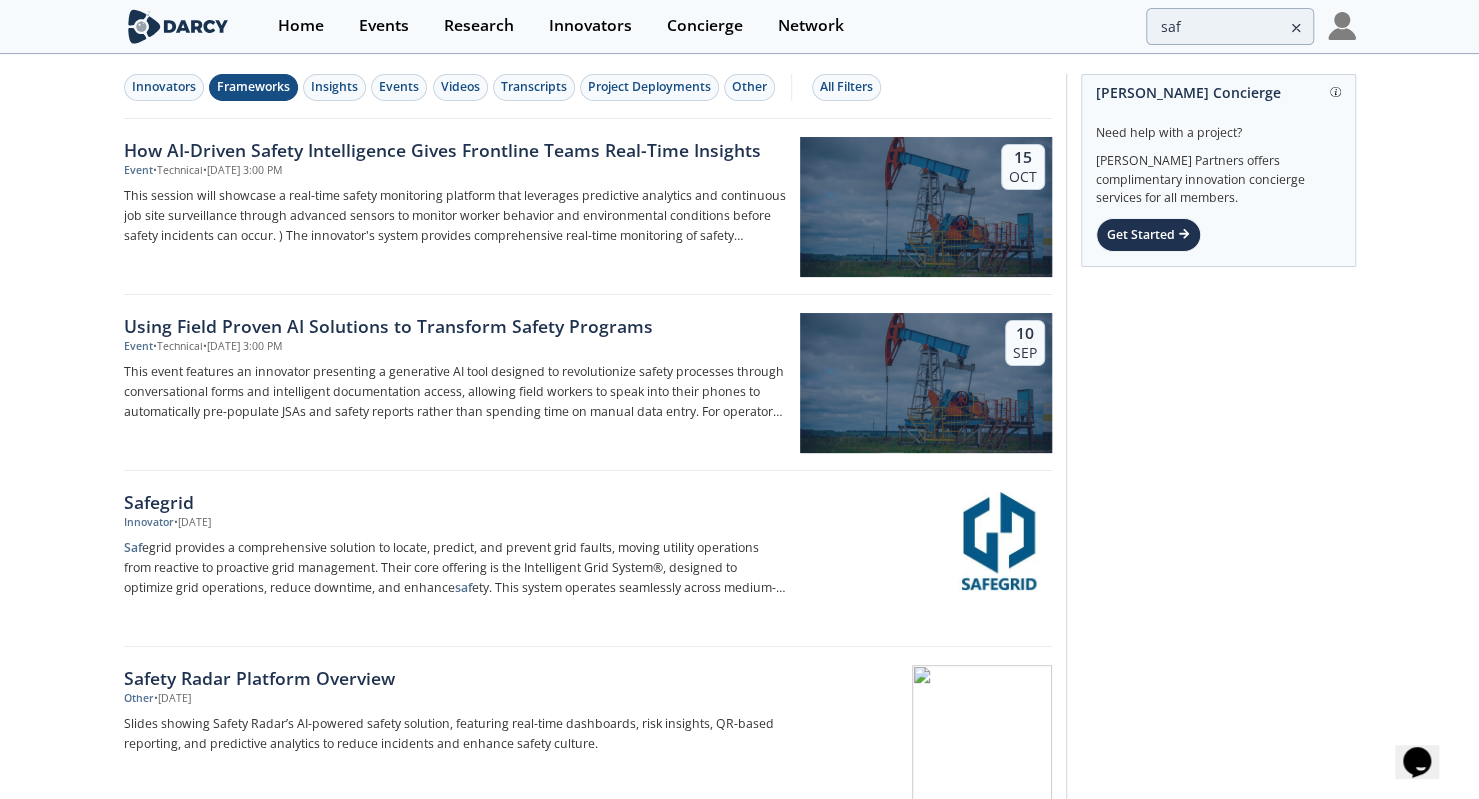 click on "Frameworks" at bounding box center [253, 87] 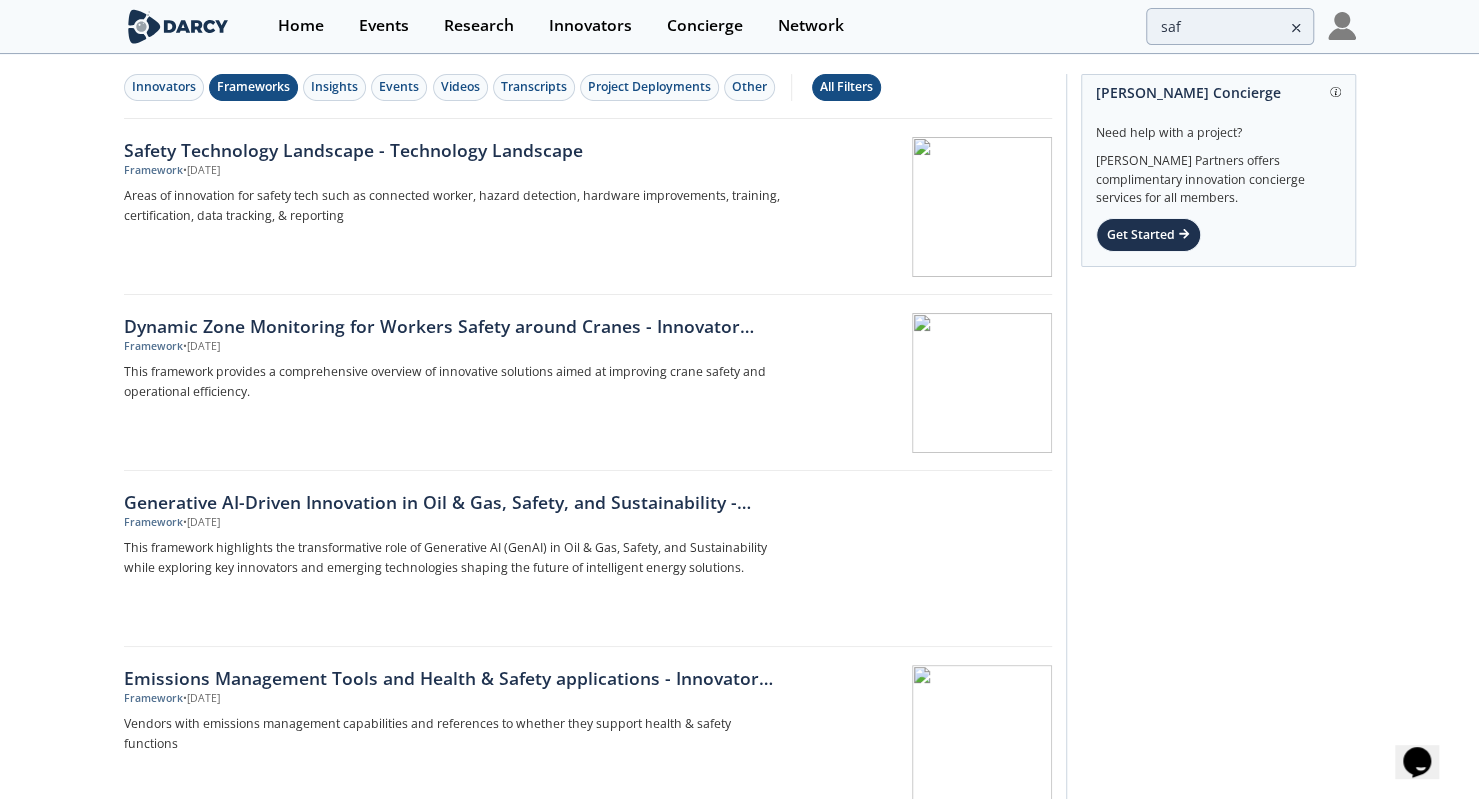 click on "All Filters" at bounding box center (846, 87) 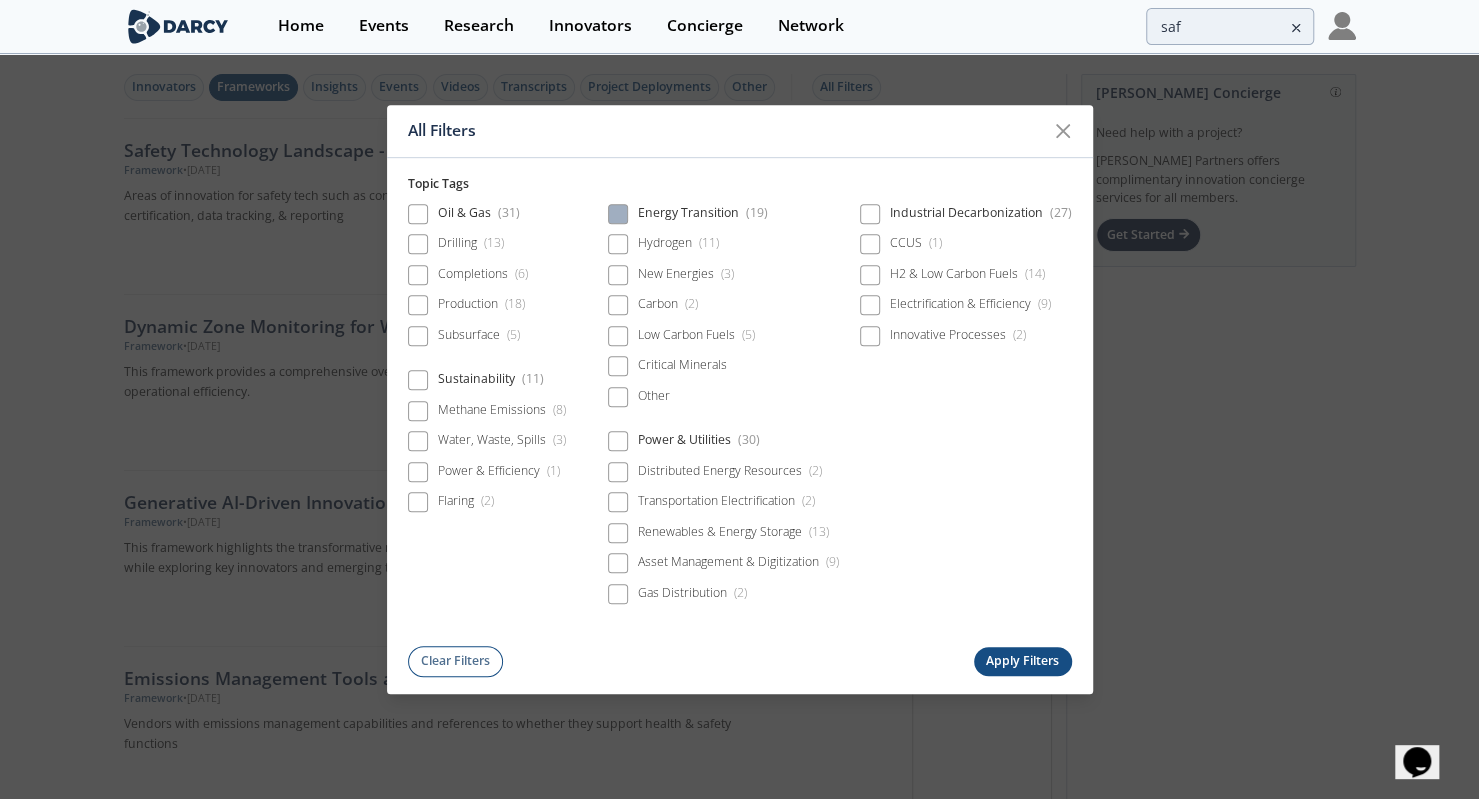 click on "Energy Transition
( 19 )" at bounding box center (703, 216) 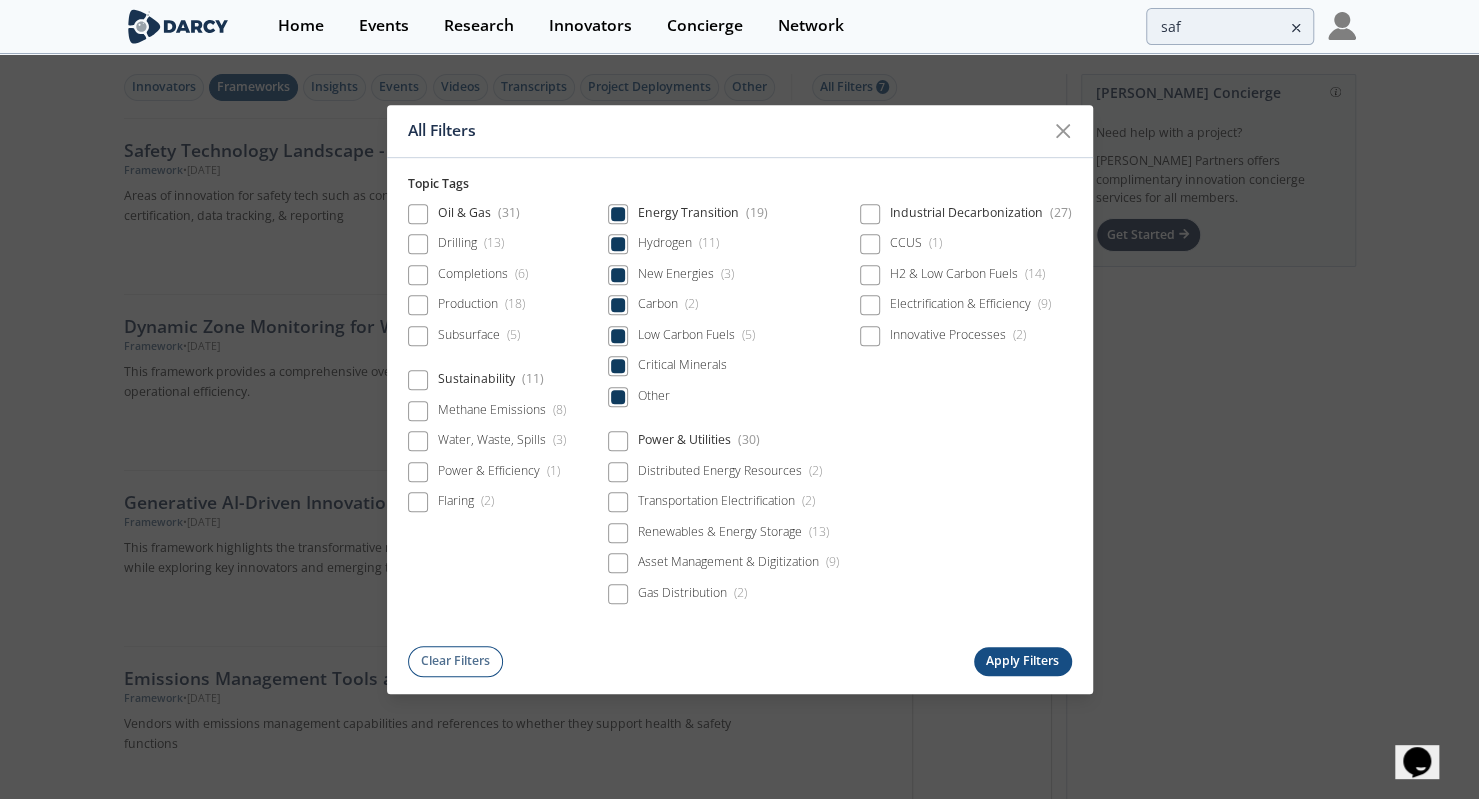 click on "Apply Filters" at bounding box center (1023, 661) 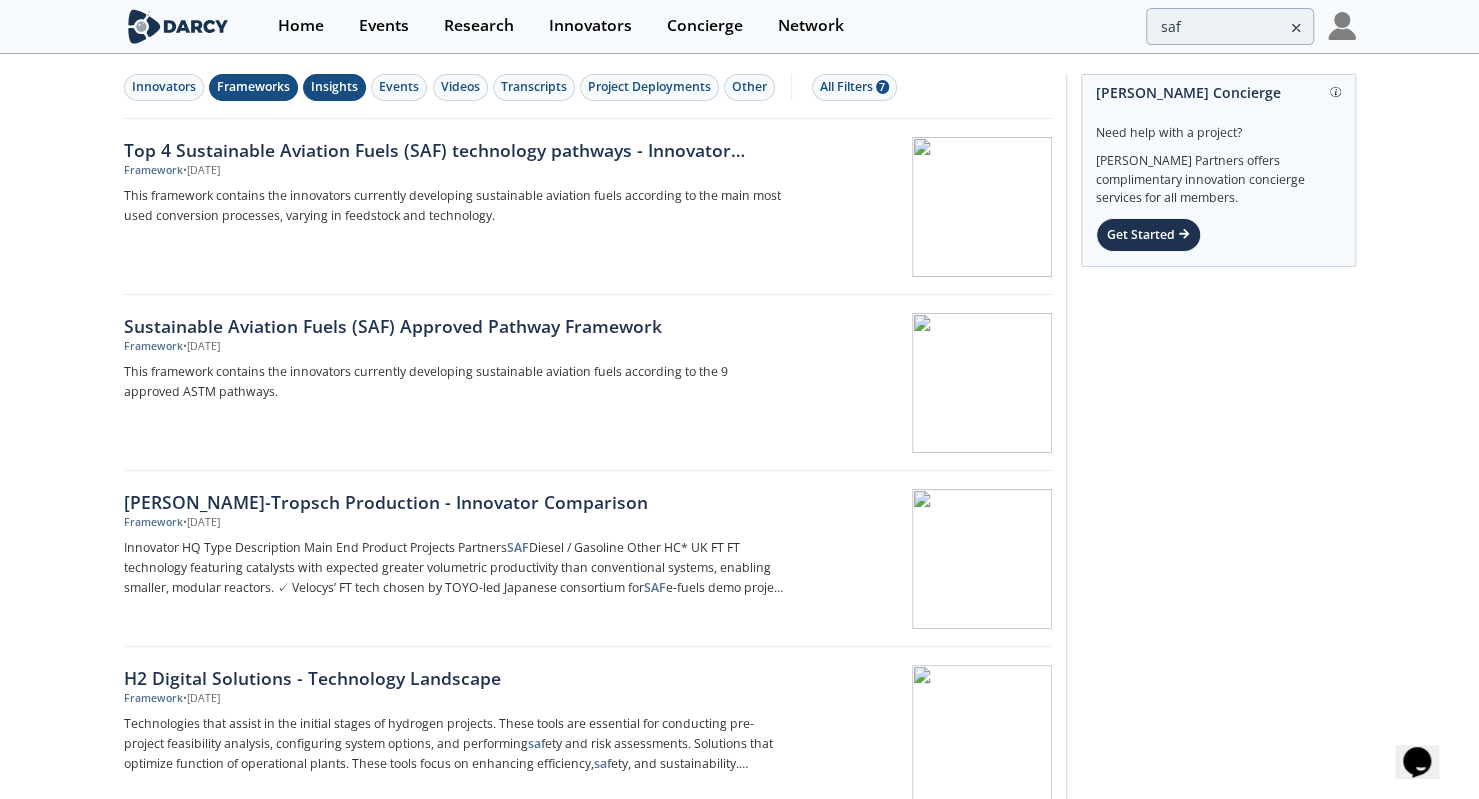 click on "Insights" at bounding box center (334, 87) 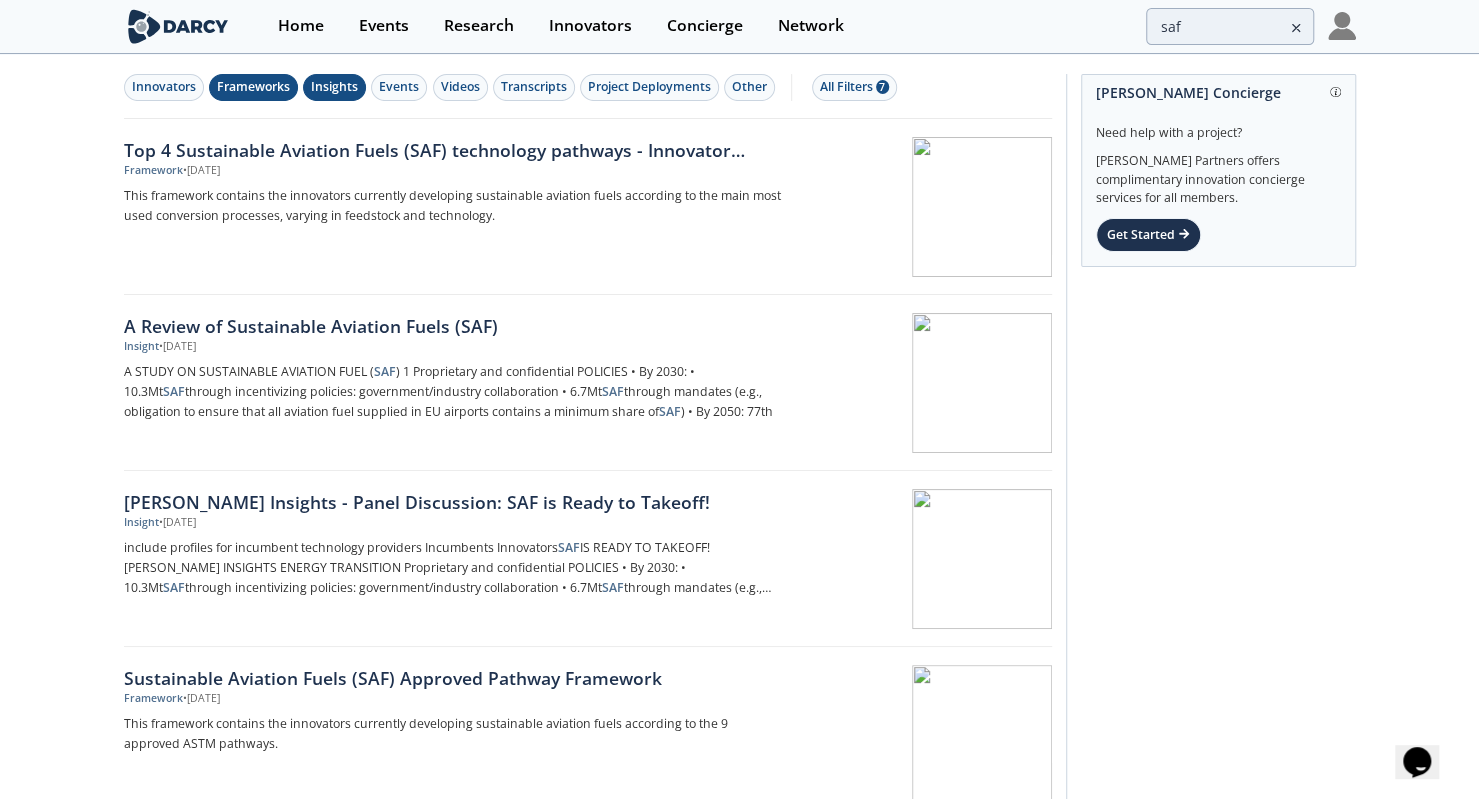 click on "Frameworks" at bounding box center [253, 87] 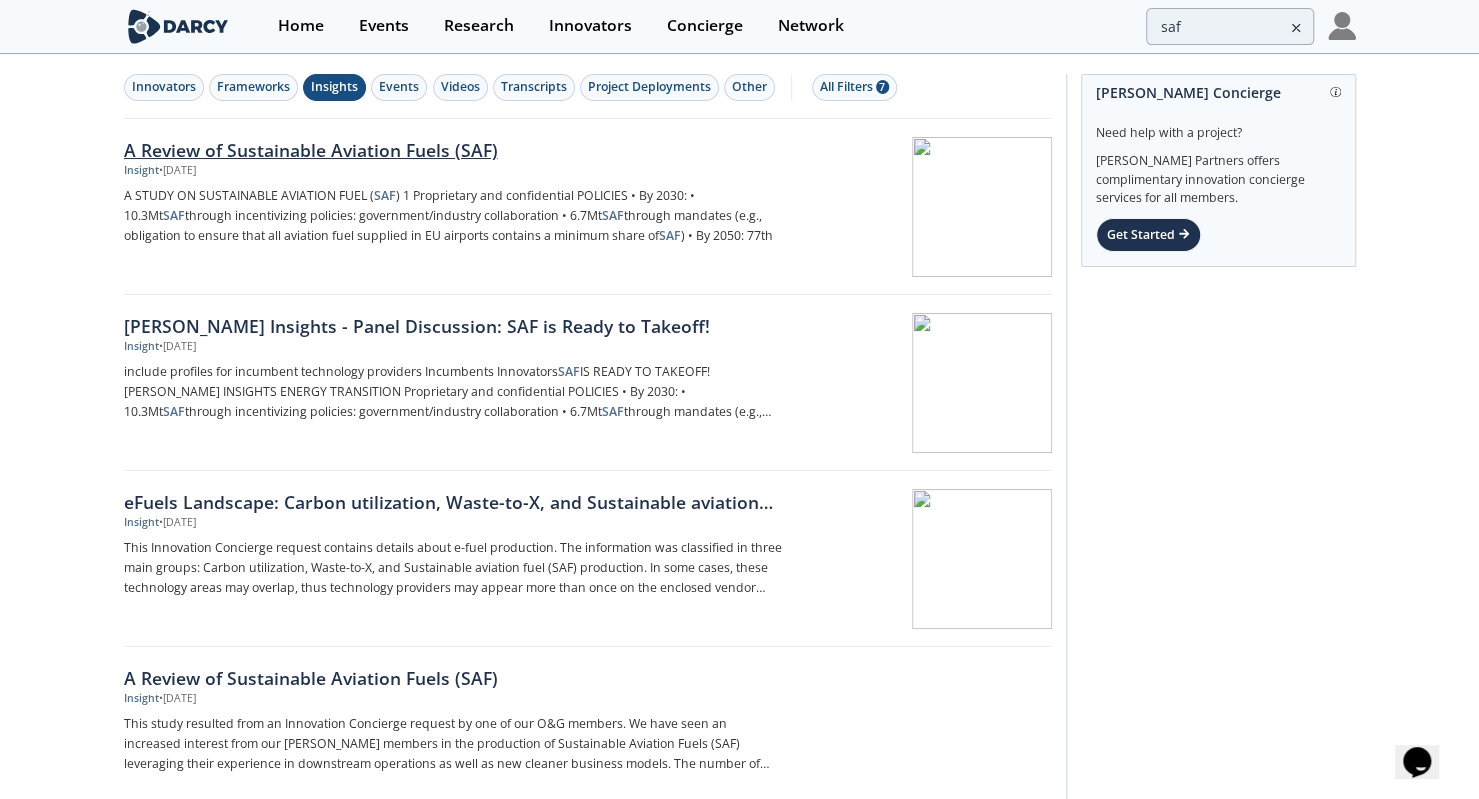 click on "A Review of Sustainable Aviation Fuels (SAF)" at bounding box center [455, 150] 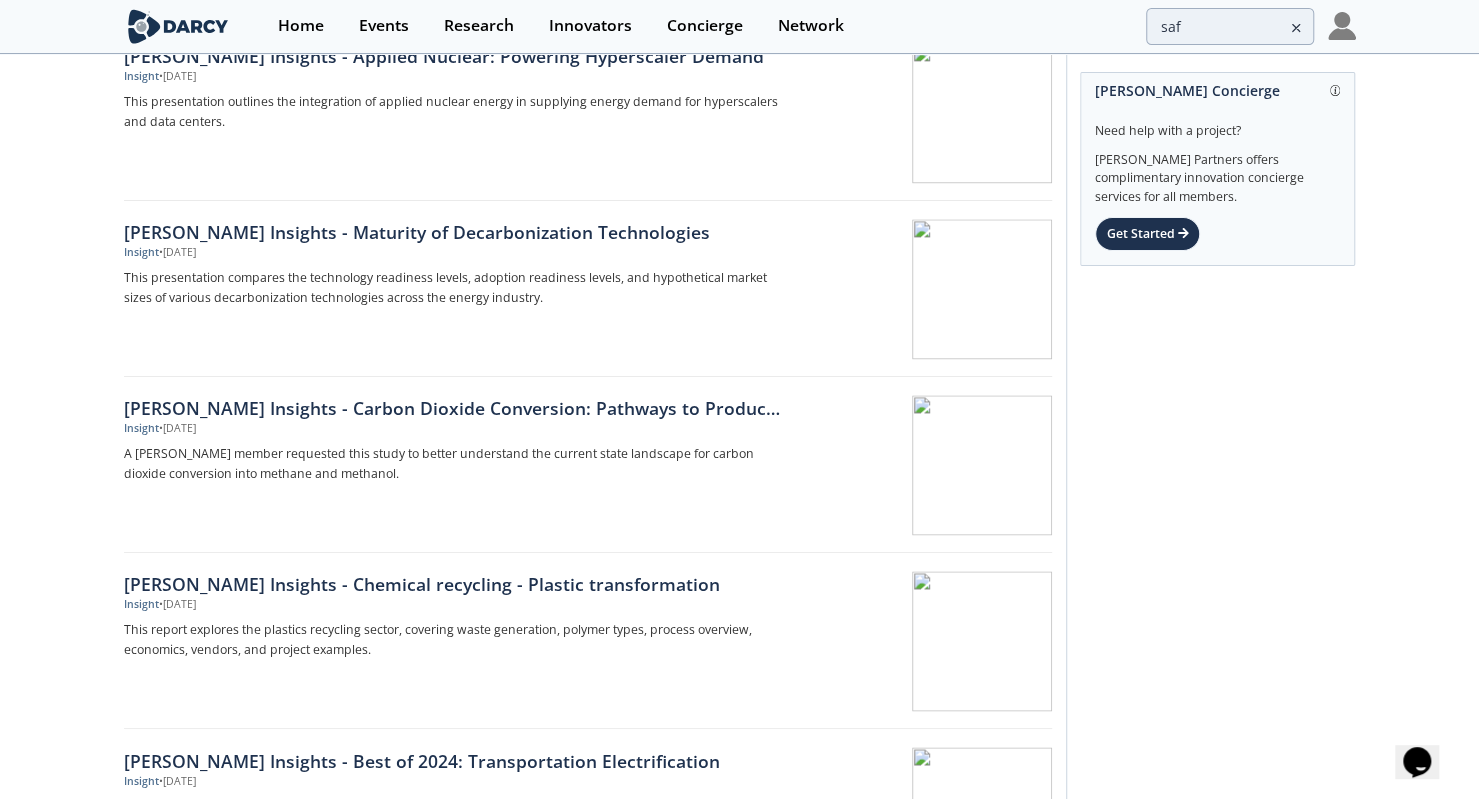 scroll, scrollTop: 1526, scrollLeft: 0, axis: vertical 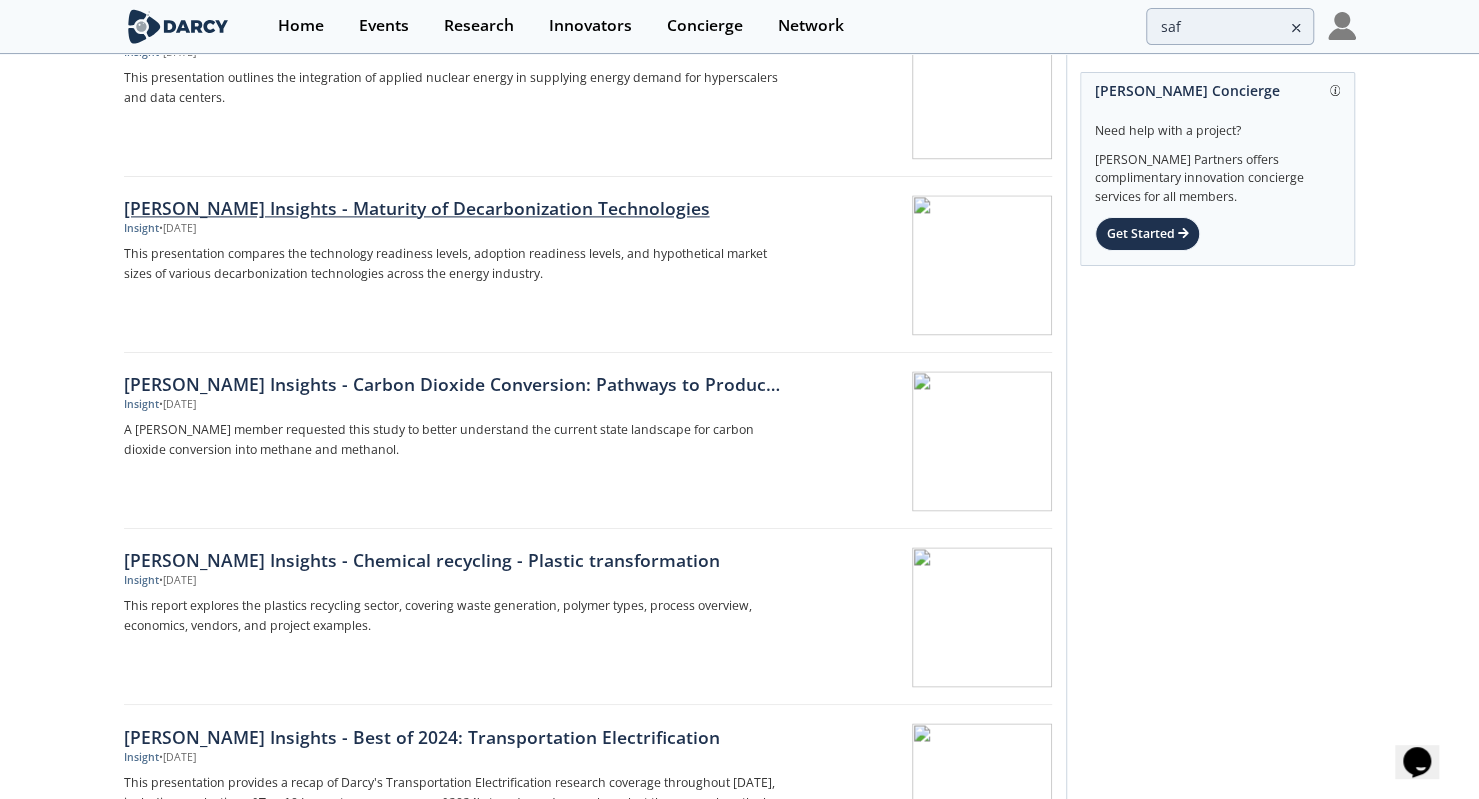 click on "Darcy Insights - Maturity of Decarbonization Technologies" at bounding box center (455, 208) 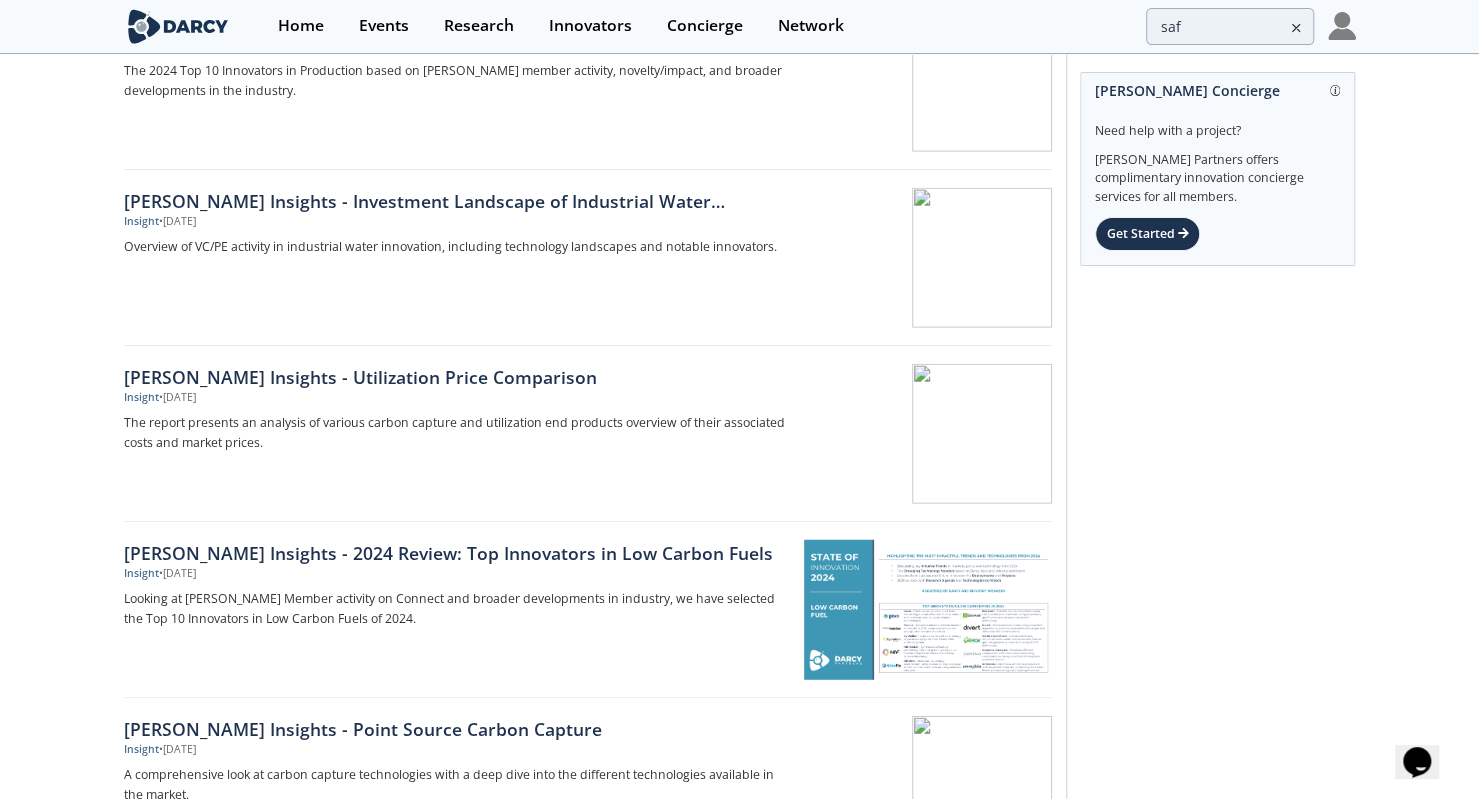scroll, scrollTop: 2766, scrollLeft: 0, axis: vertical 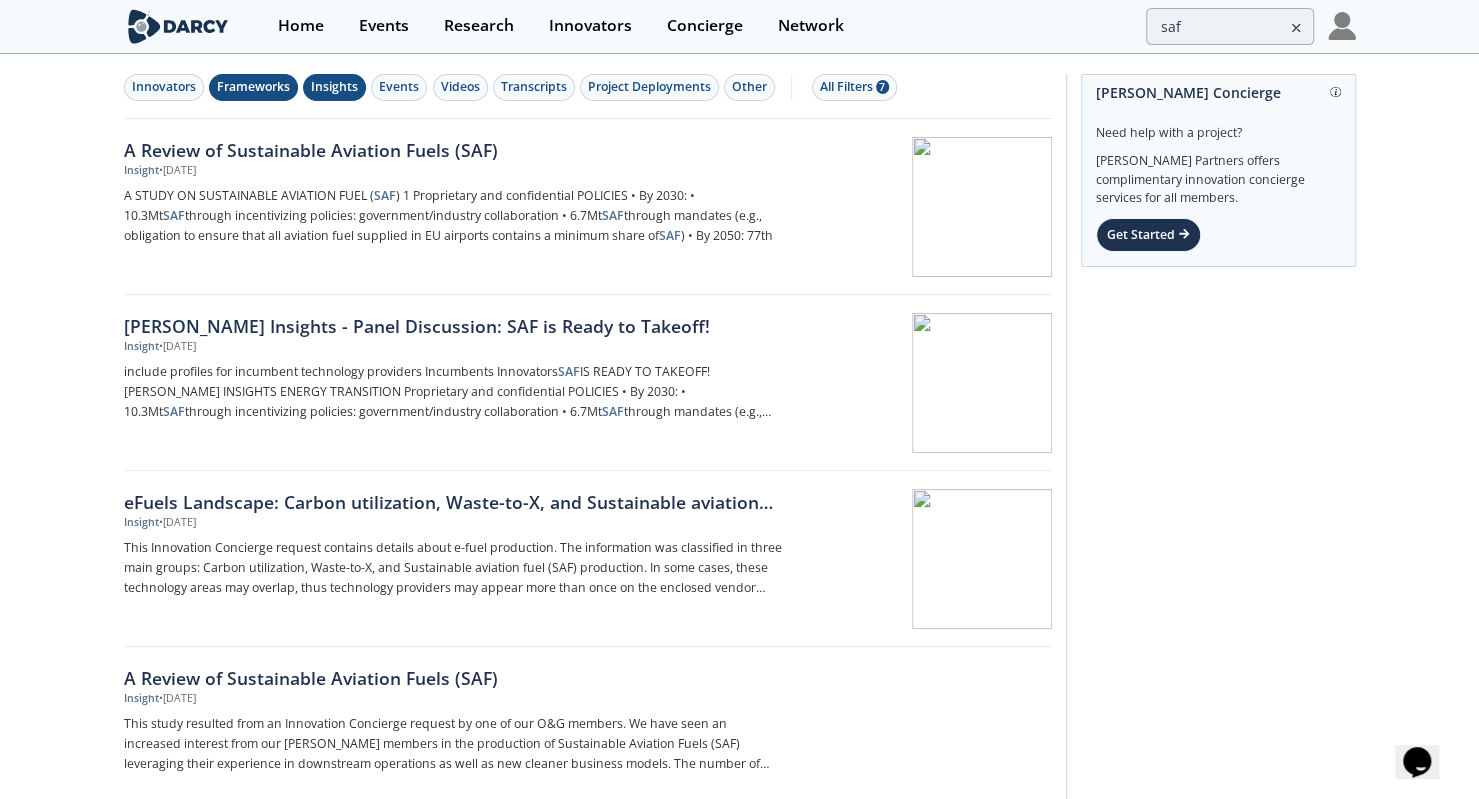 click on "Frameworks" at bounding box center [253, 87] 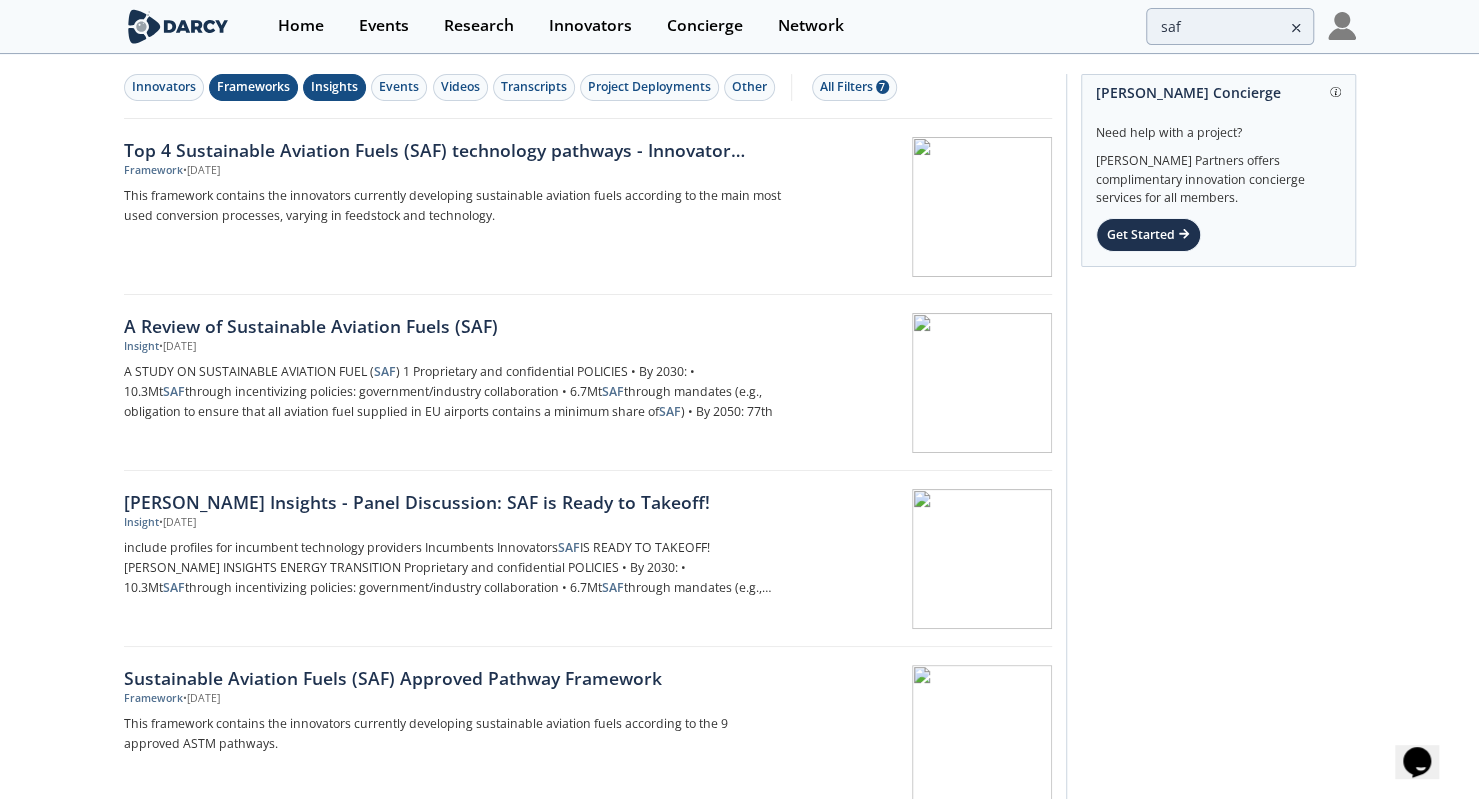 click on "Insights" at bounding box center (334, 87) 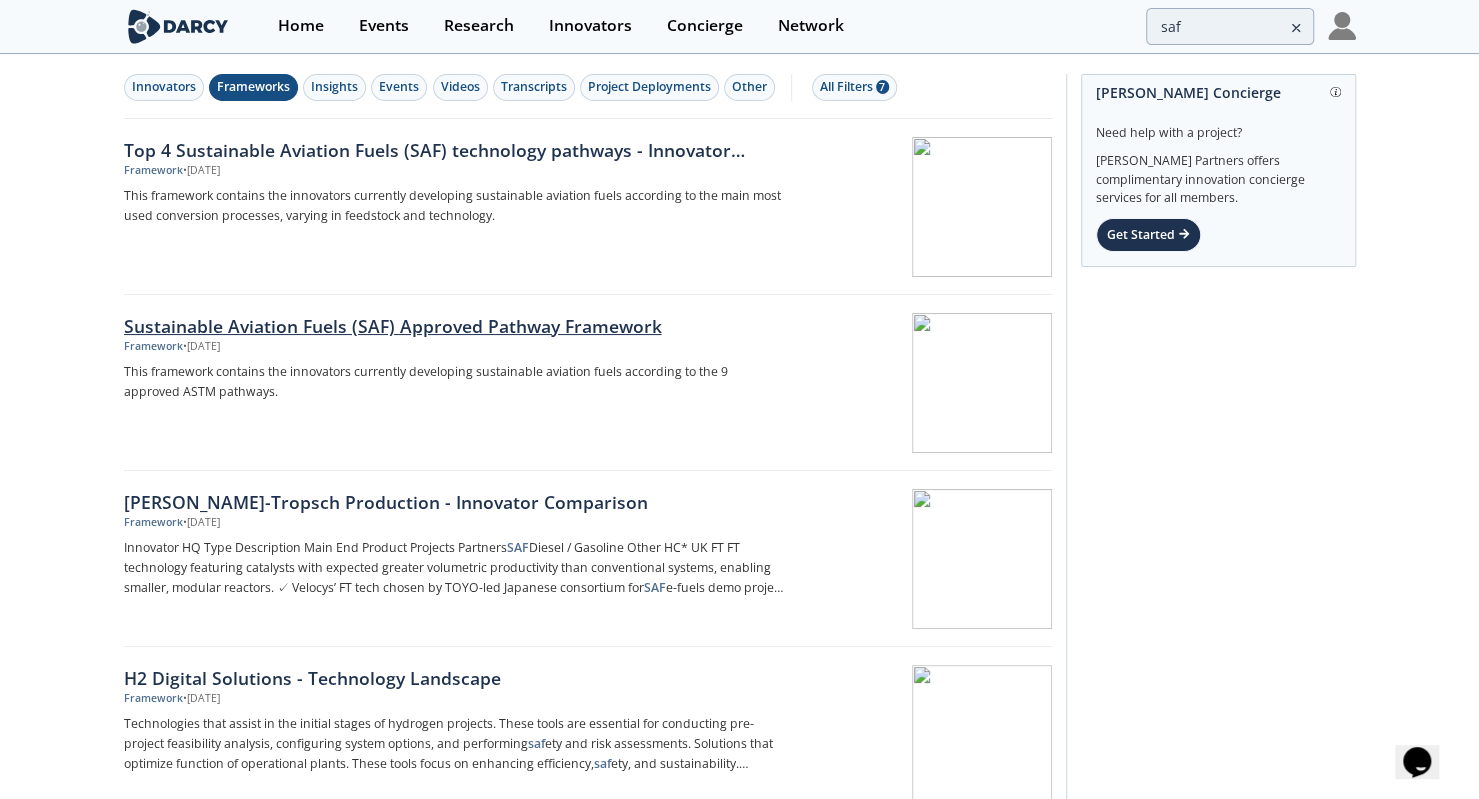click on "Sustainable Aviation Fuels (SAF) Approved Pathway Framework" at bounding box center [455, 326] 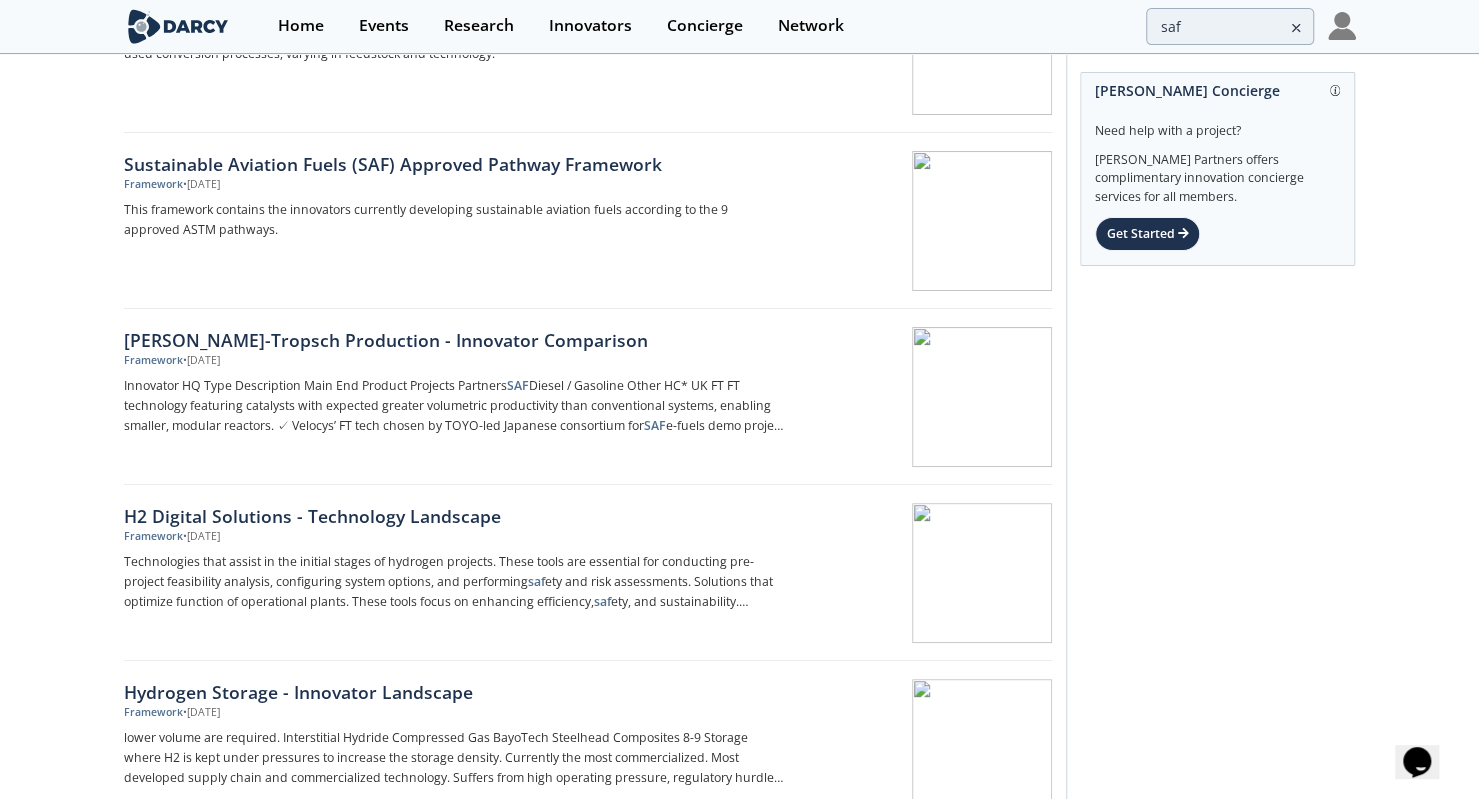 scroll, scrollTop: 164, scrollLeft: 0, axis: vertical 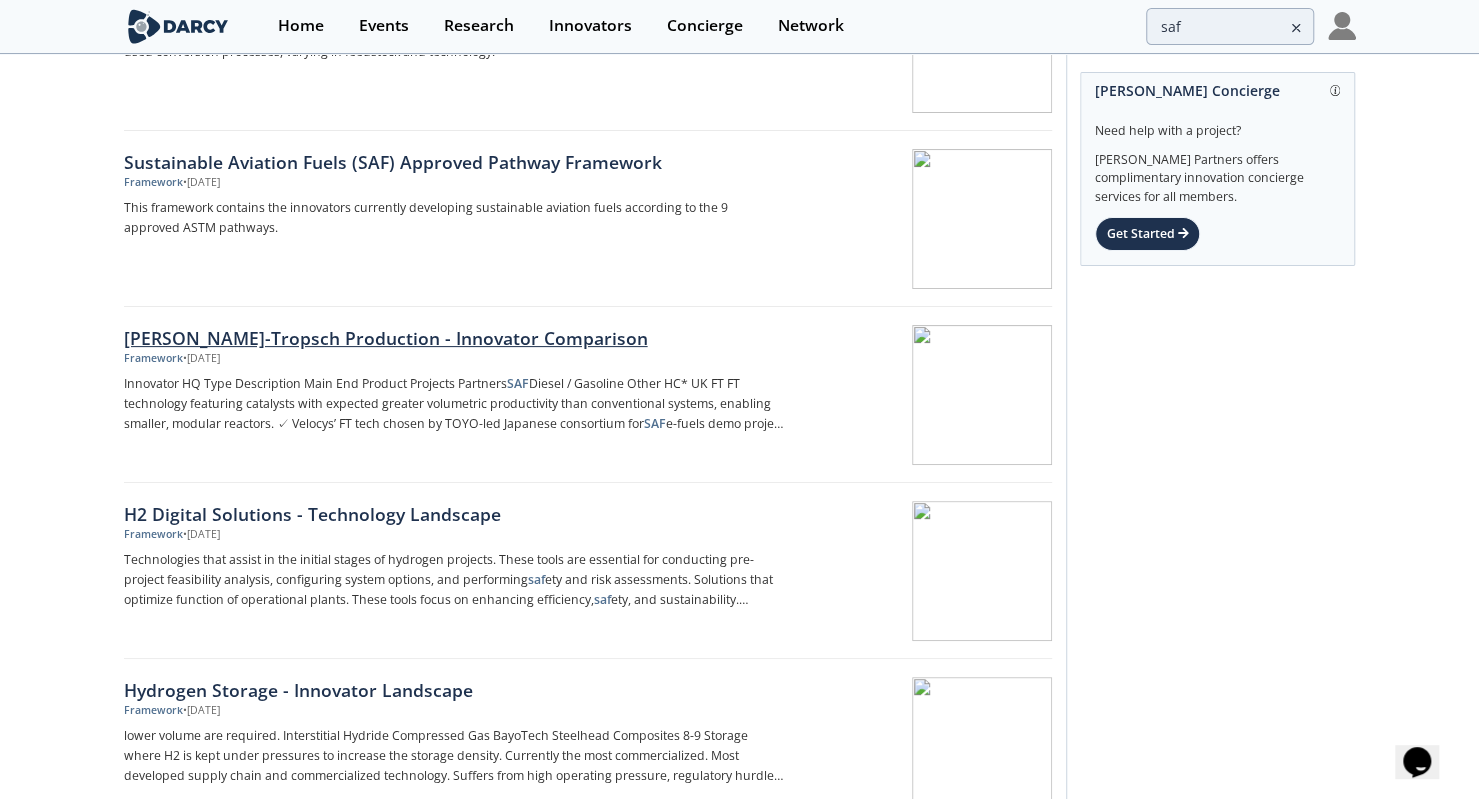 click on "[PERSON_NAME]-Tropsch Production - Innovator Comparison" at bounding box center [455, 338] 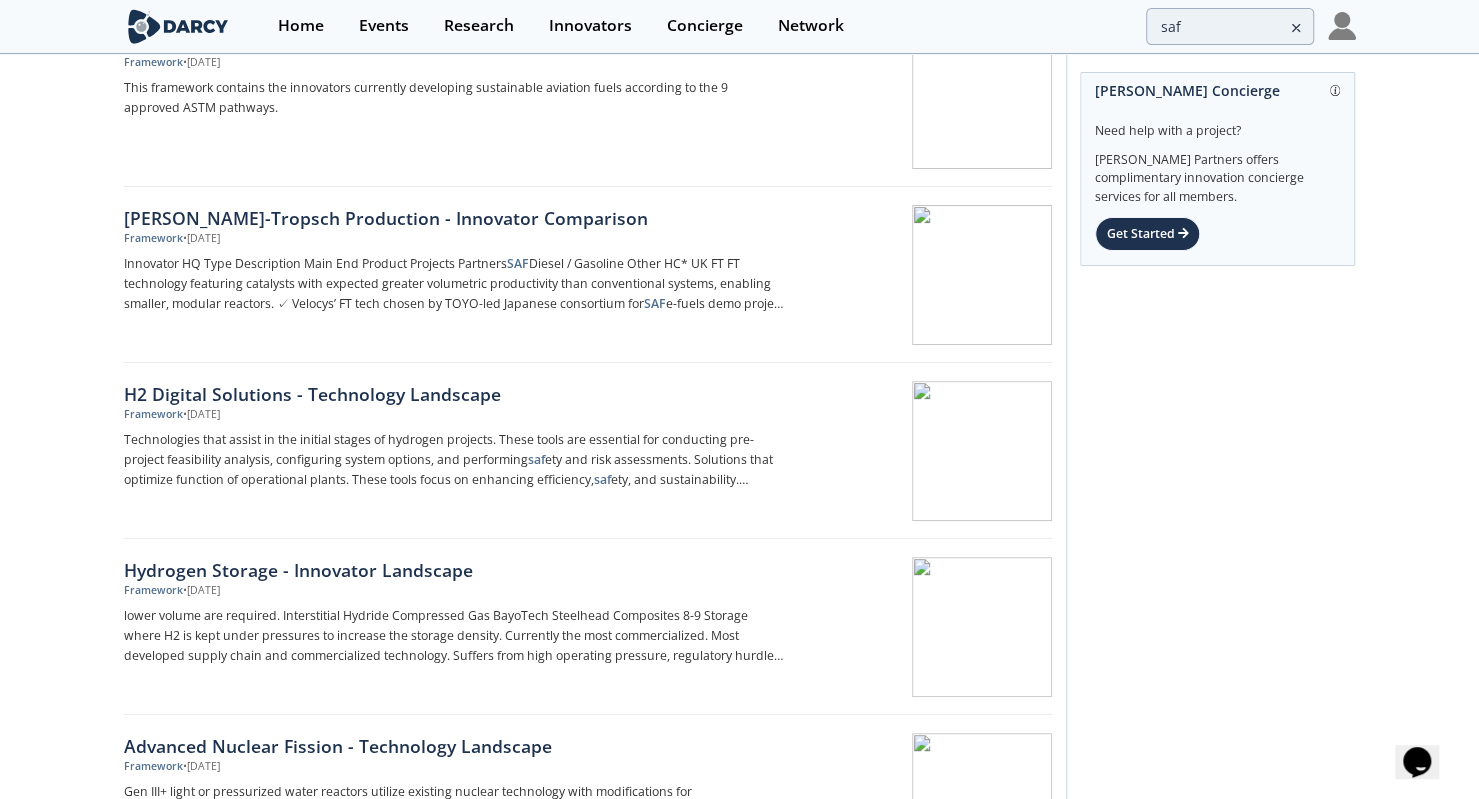 scroll, scrollTop: 251, scrollLeft: 0, axis: vertical 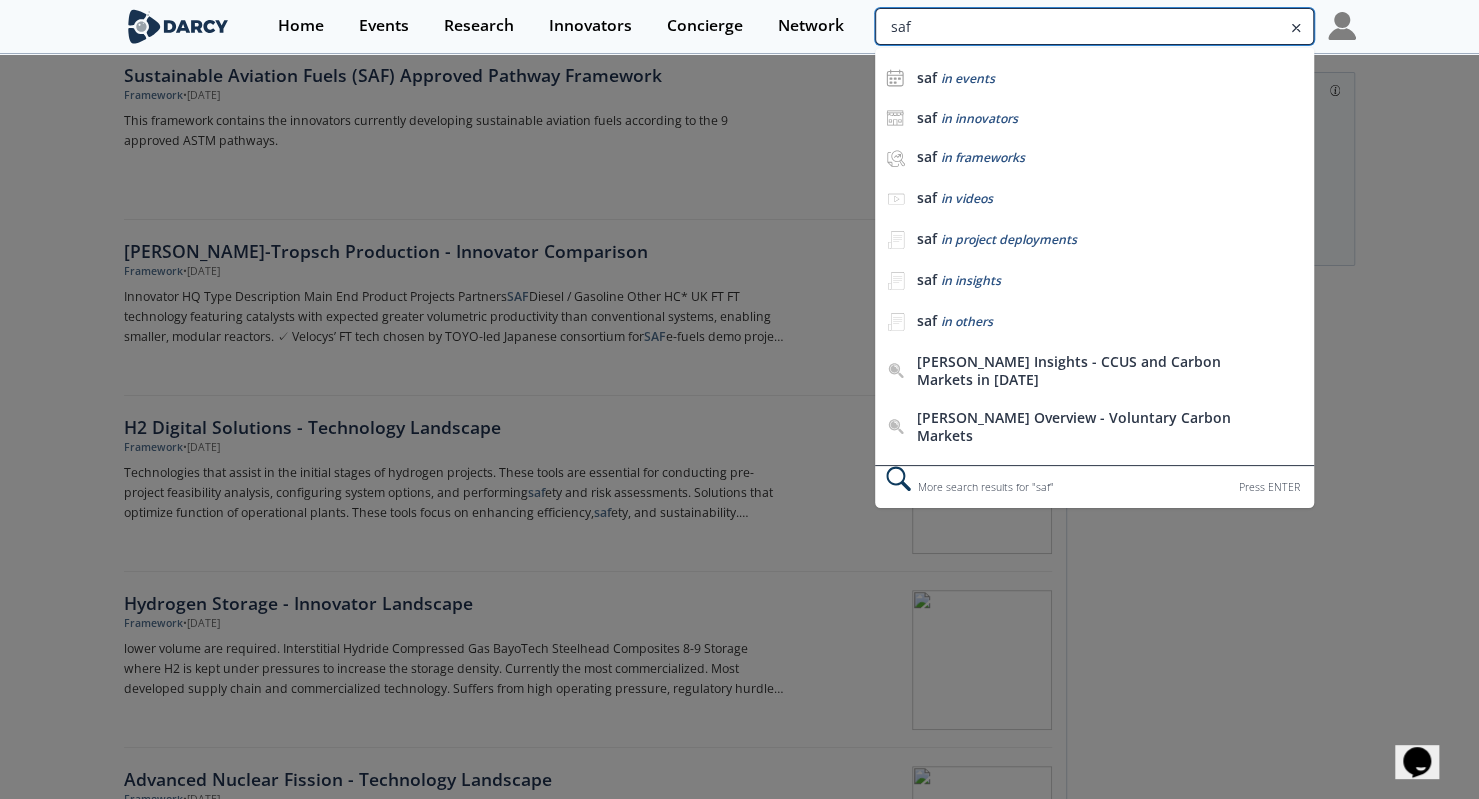 click on "saf" at bounding box center (1094, 26) 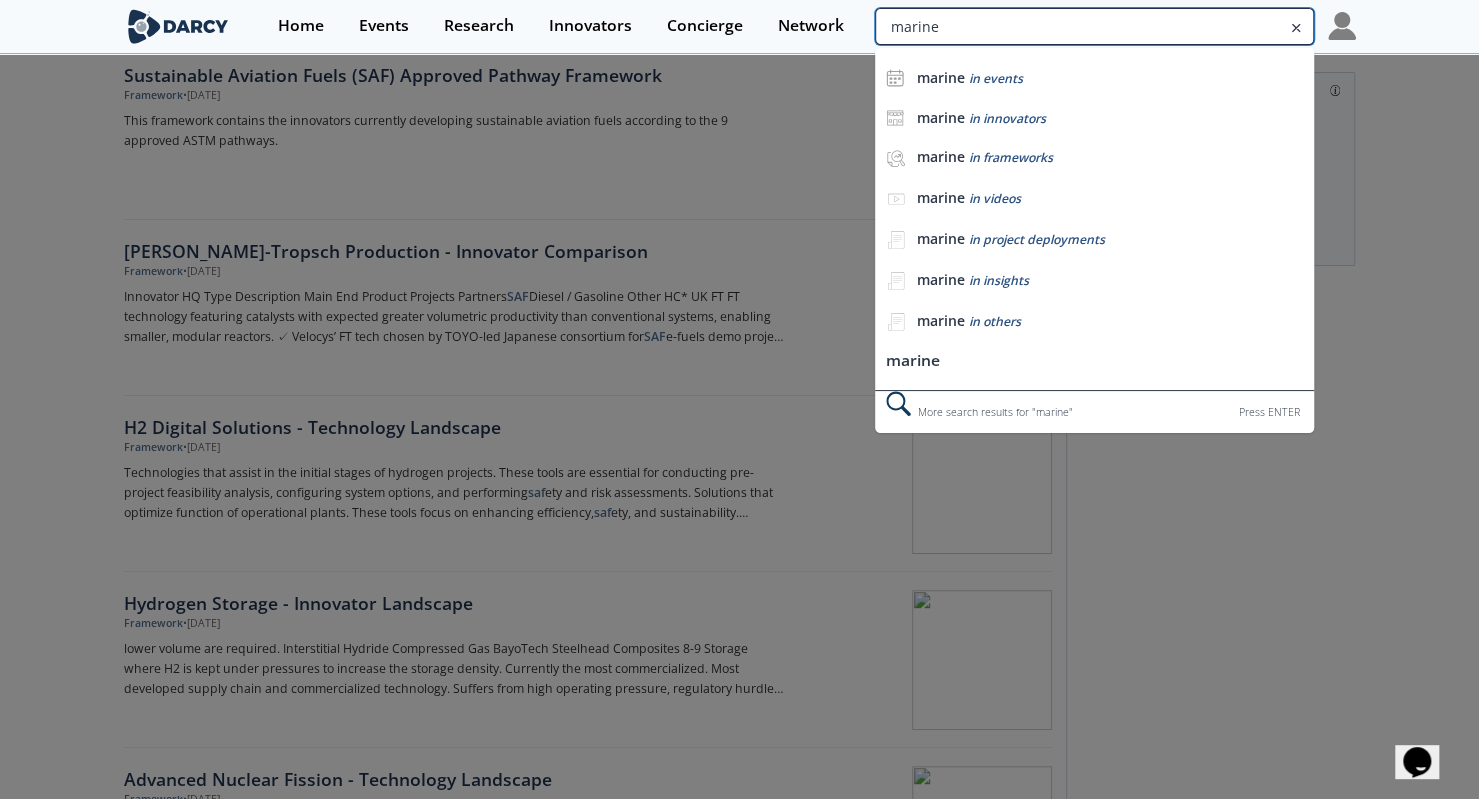 type on "marine" 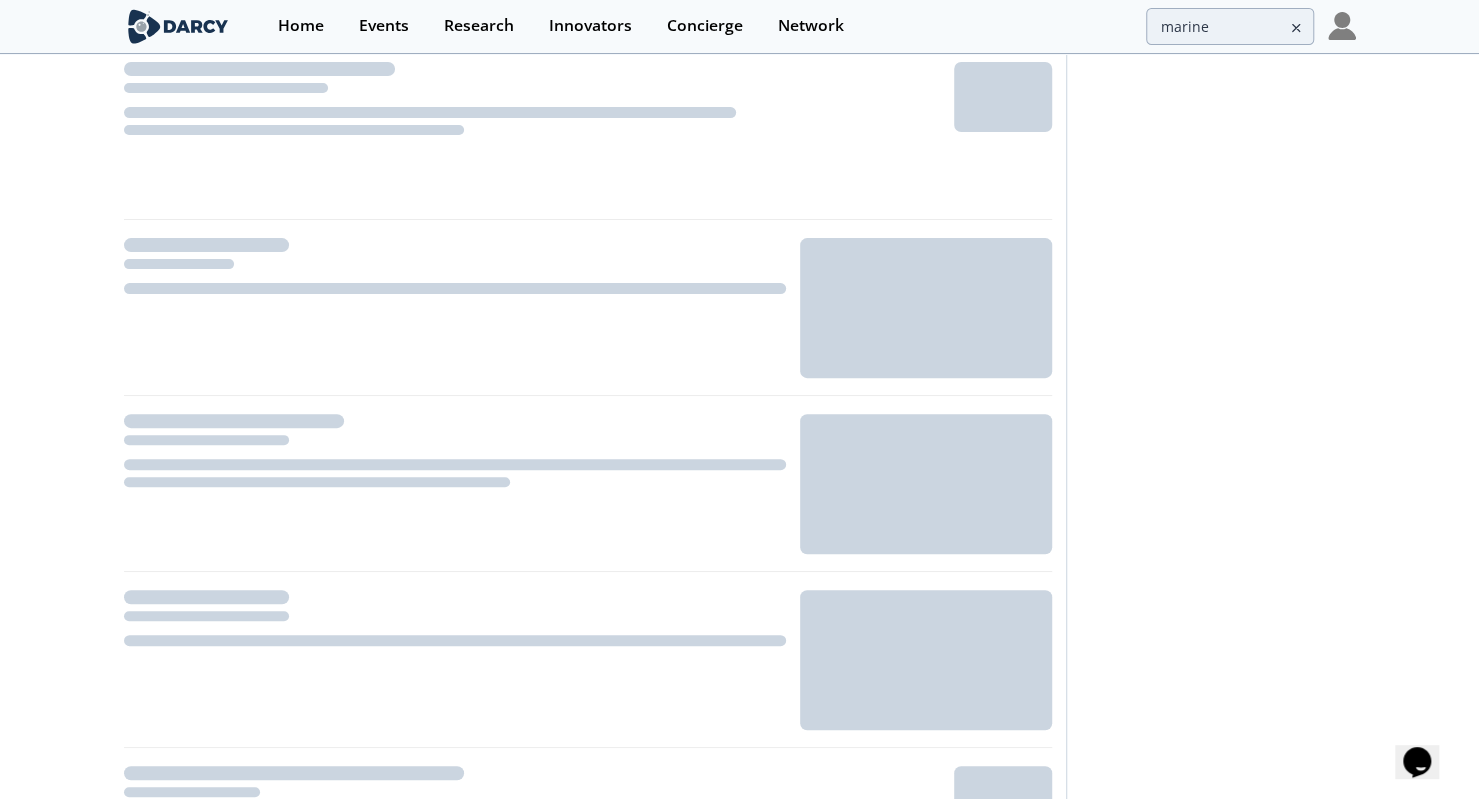 scroll, scrollTop: 0, scrollLeft: 0, axis: both 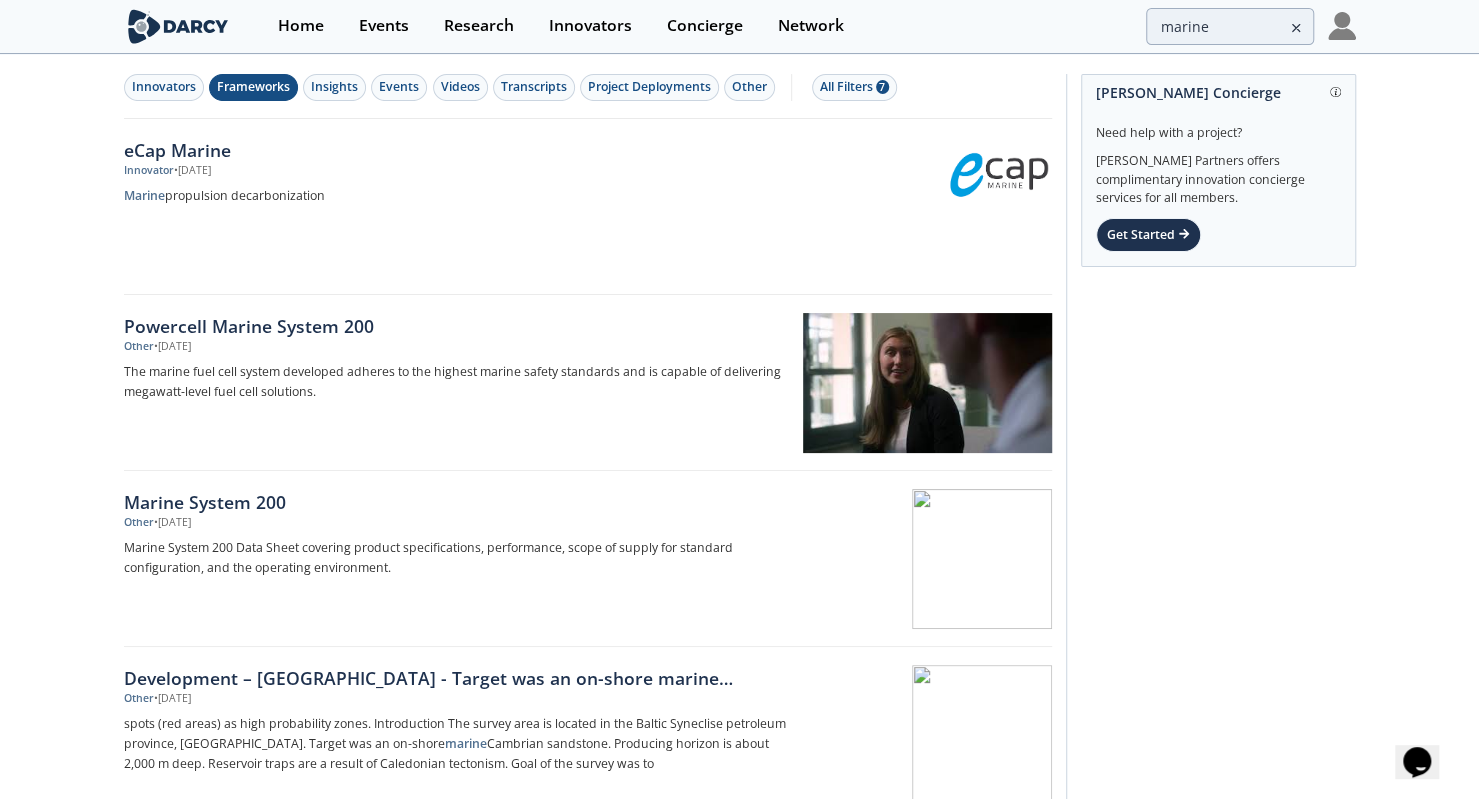 click on "Frameworks" at bounding box center (253, 87) 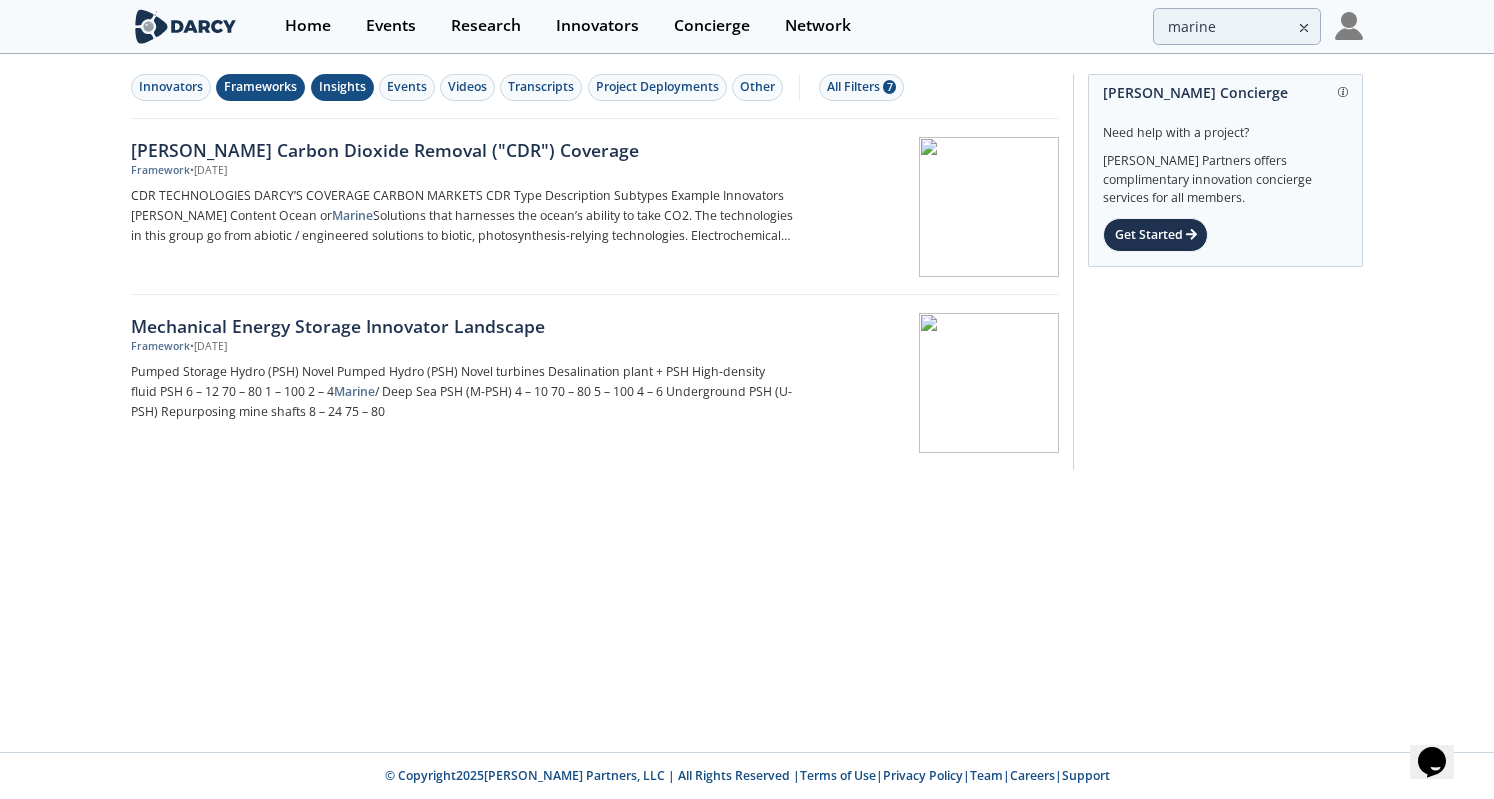 click on "Insights" at bounding box center (342, 87) 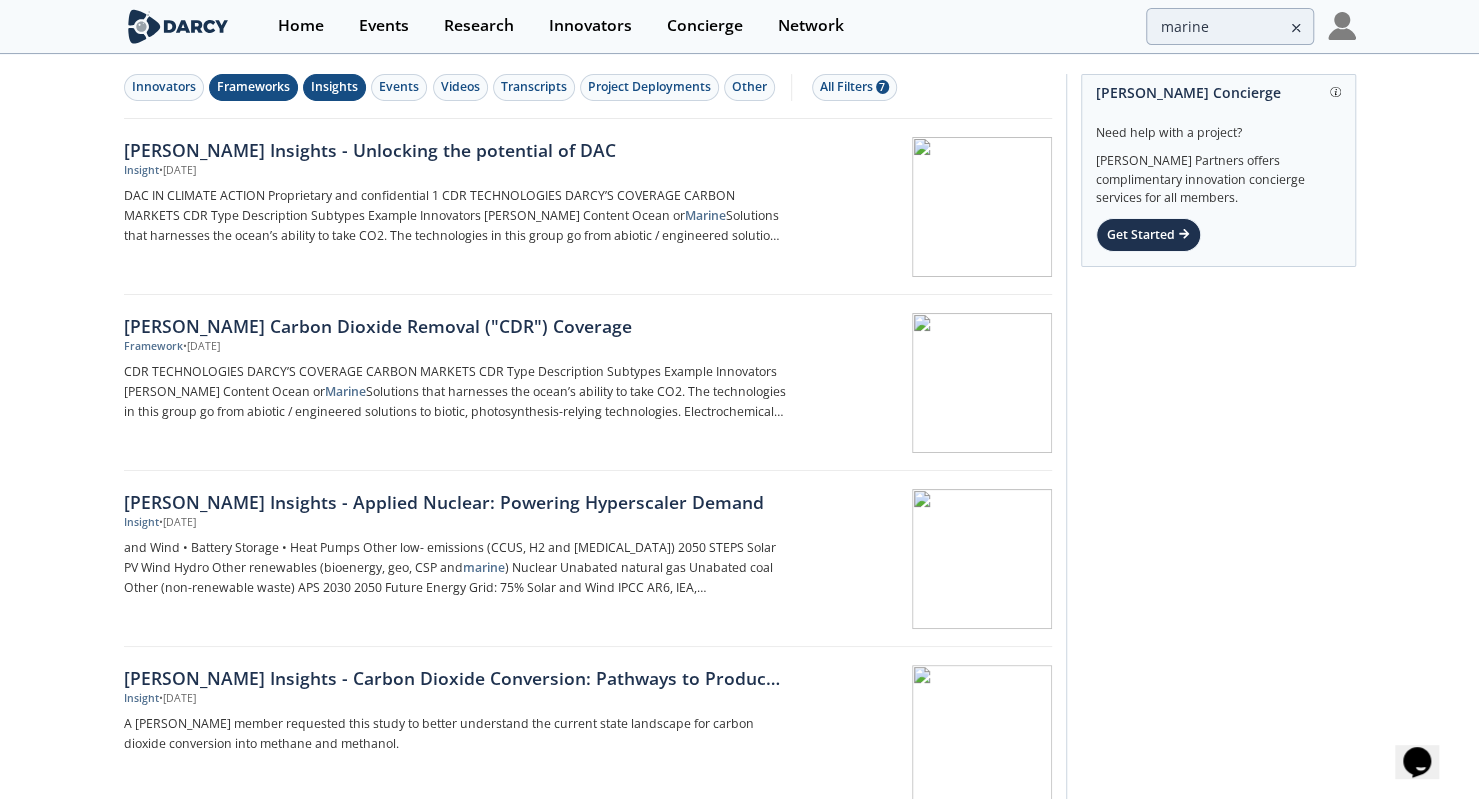 click on "Frameworks" at bounding box center (253, 87) 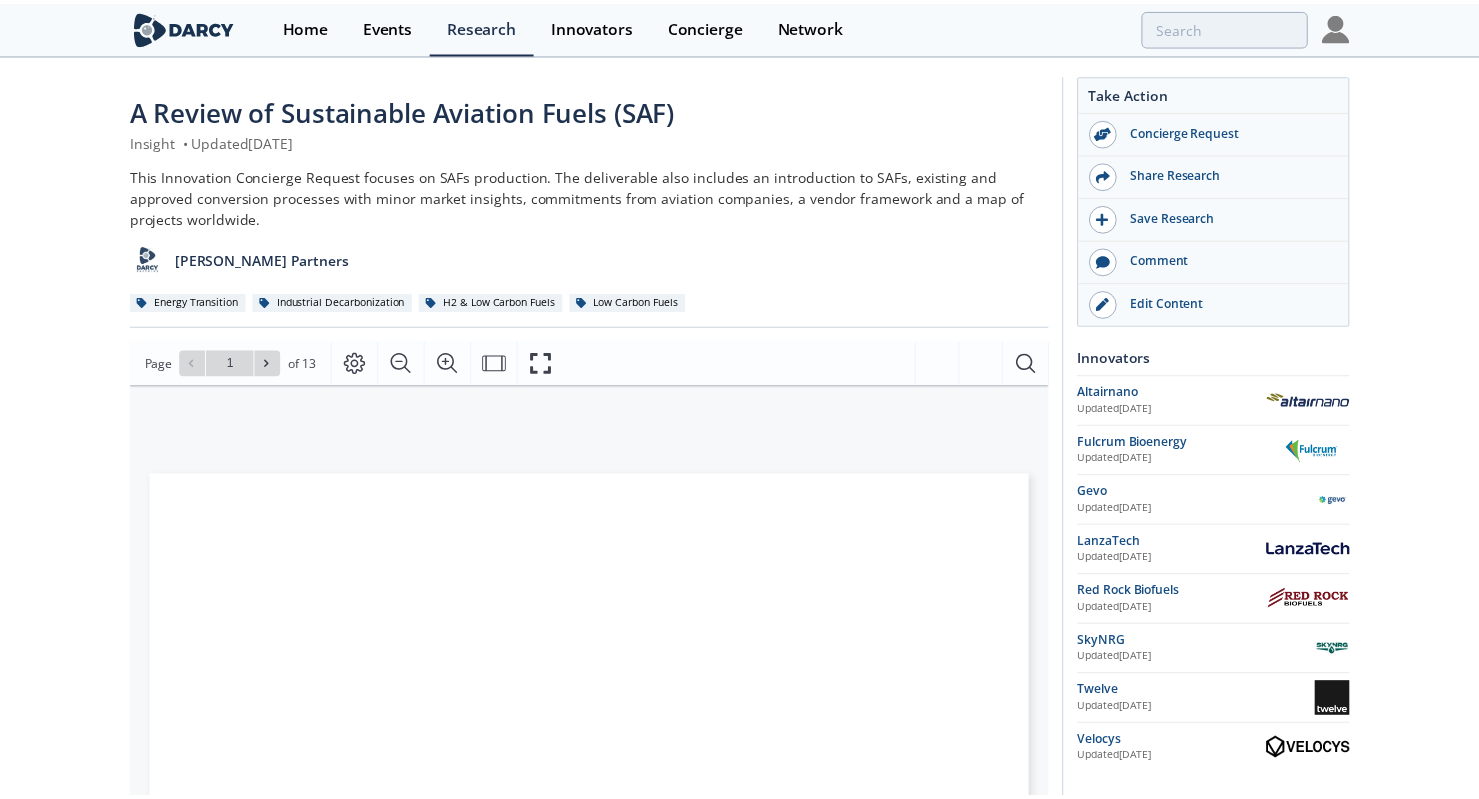 scroll, scrollTop: 0, scrollLeft: 0, axis: both 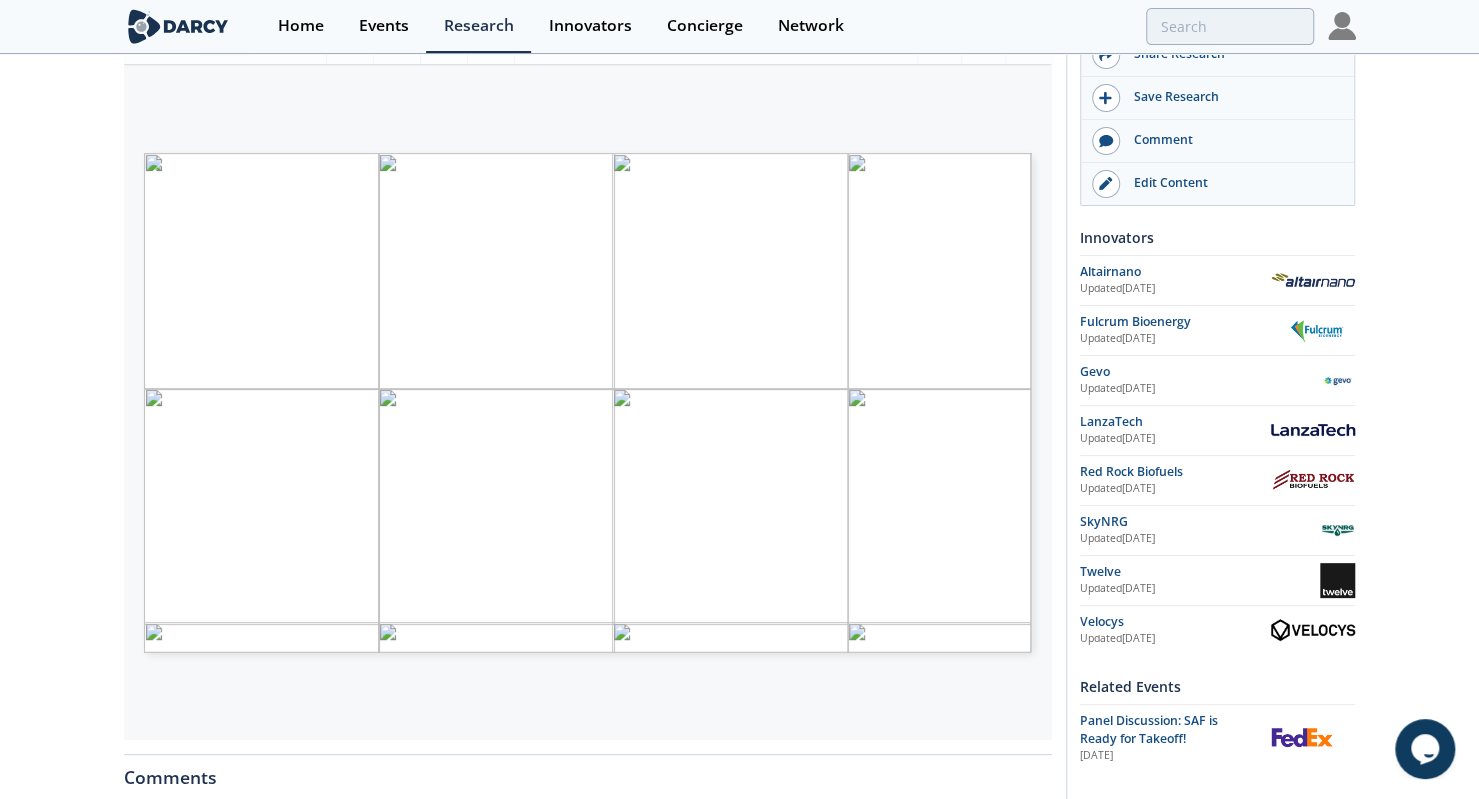 type on "2" 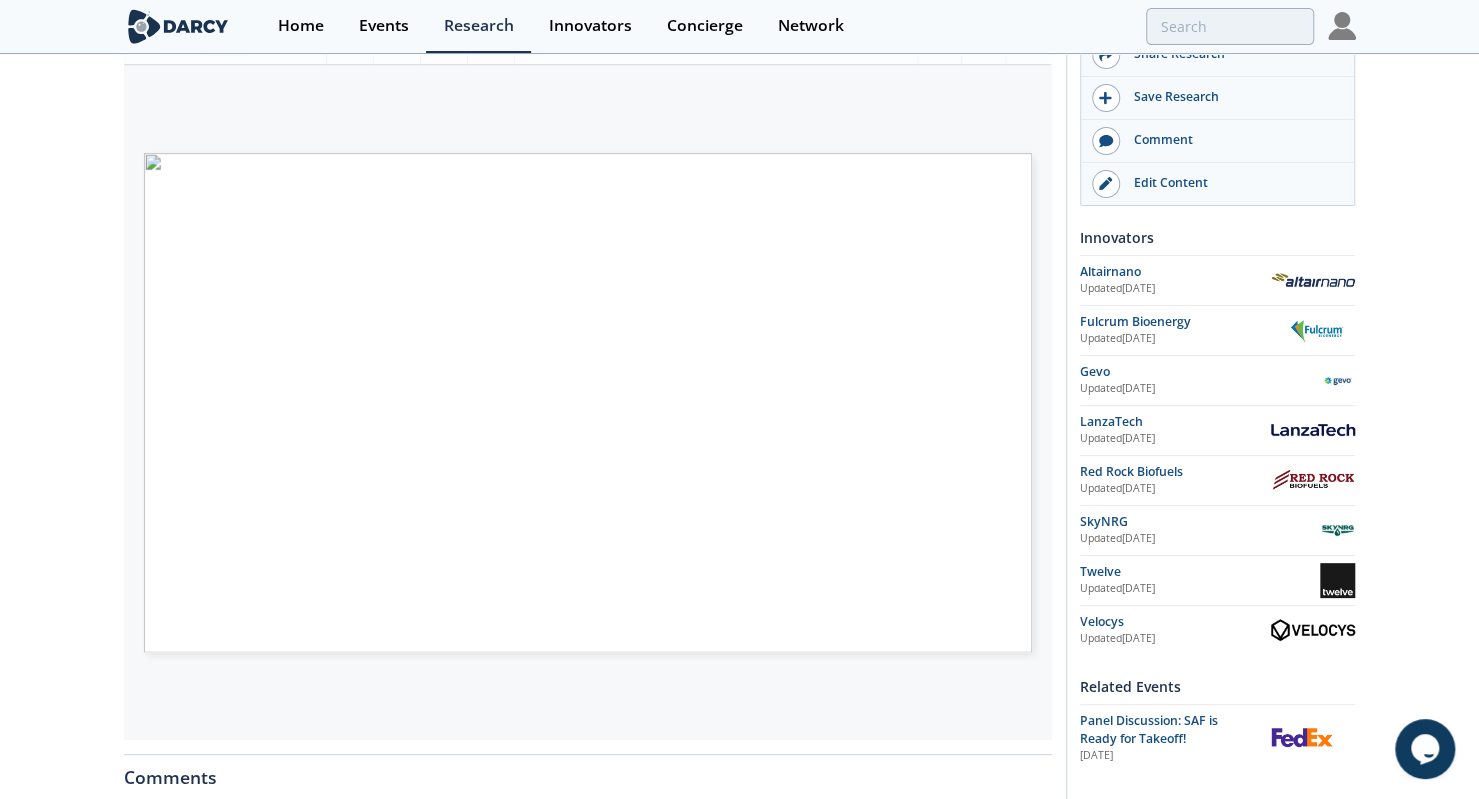 type on "3" 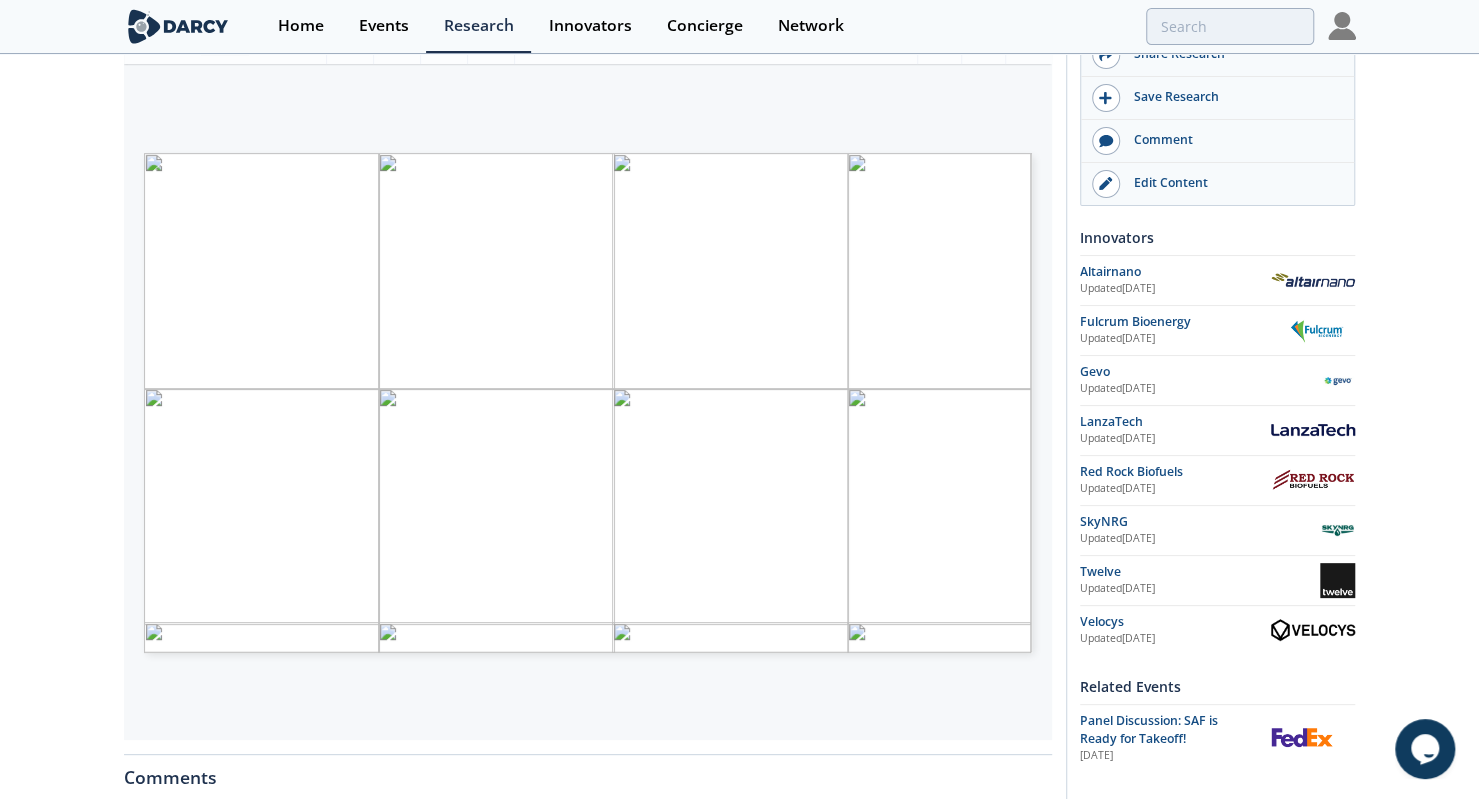 scroll, scrollTop: 189, scrollLeft: 0, axis: vertical 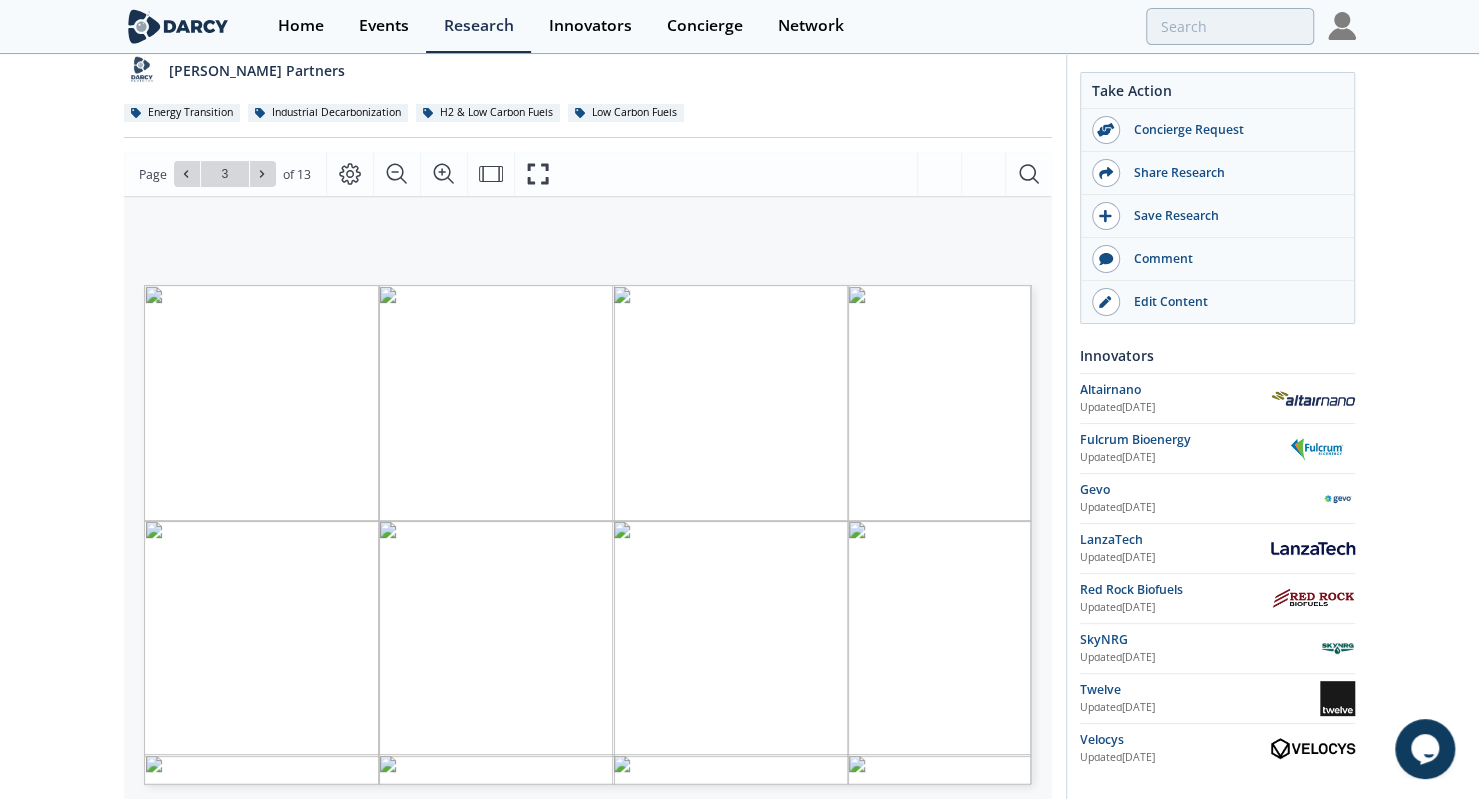type on "4" 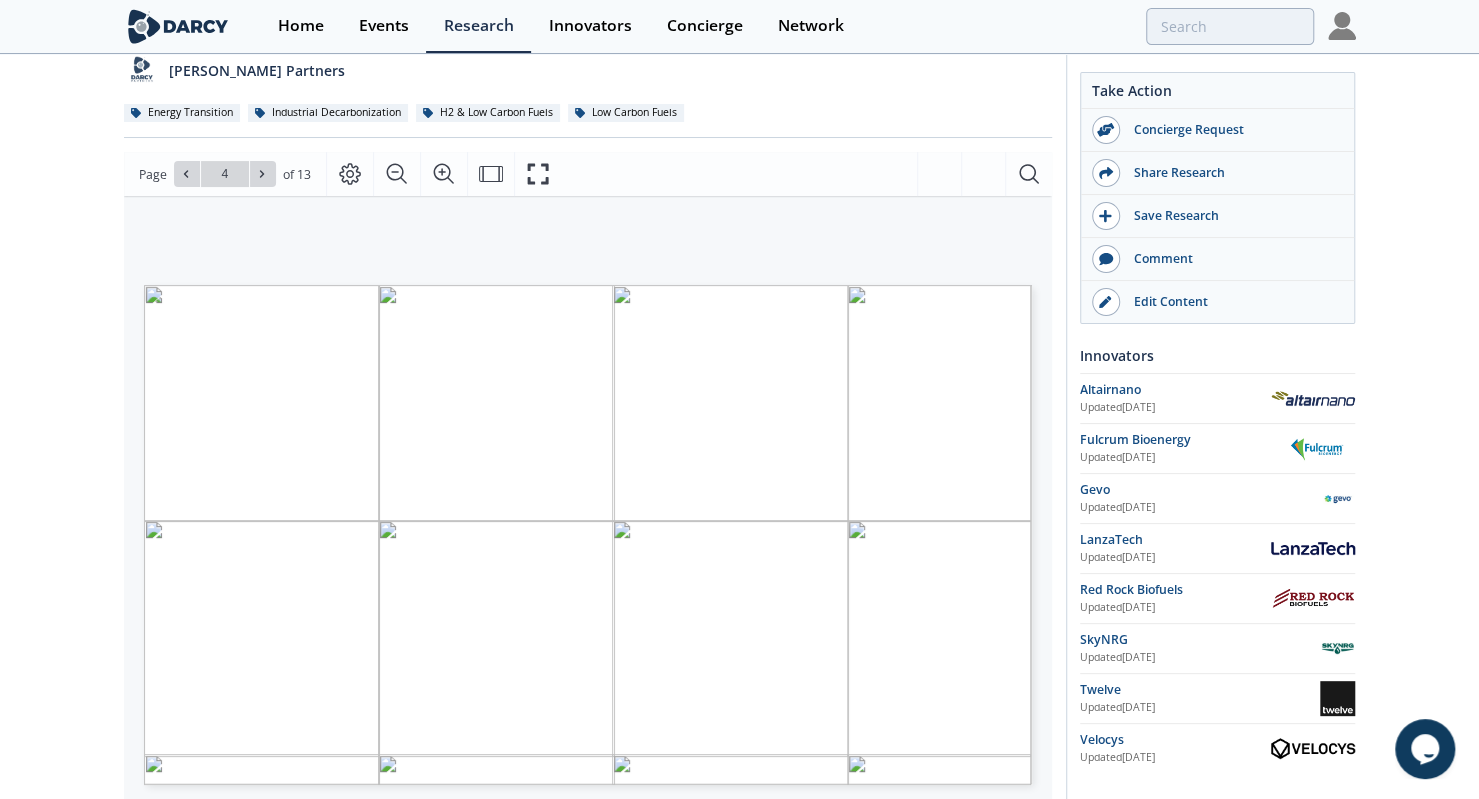 type on "5" 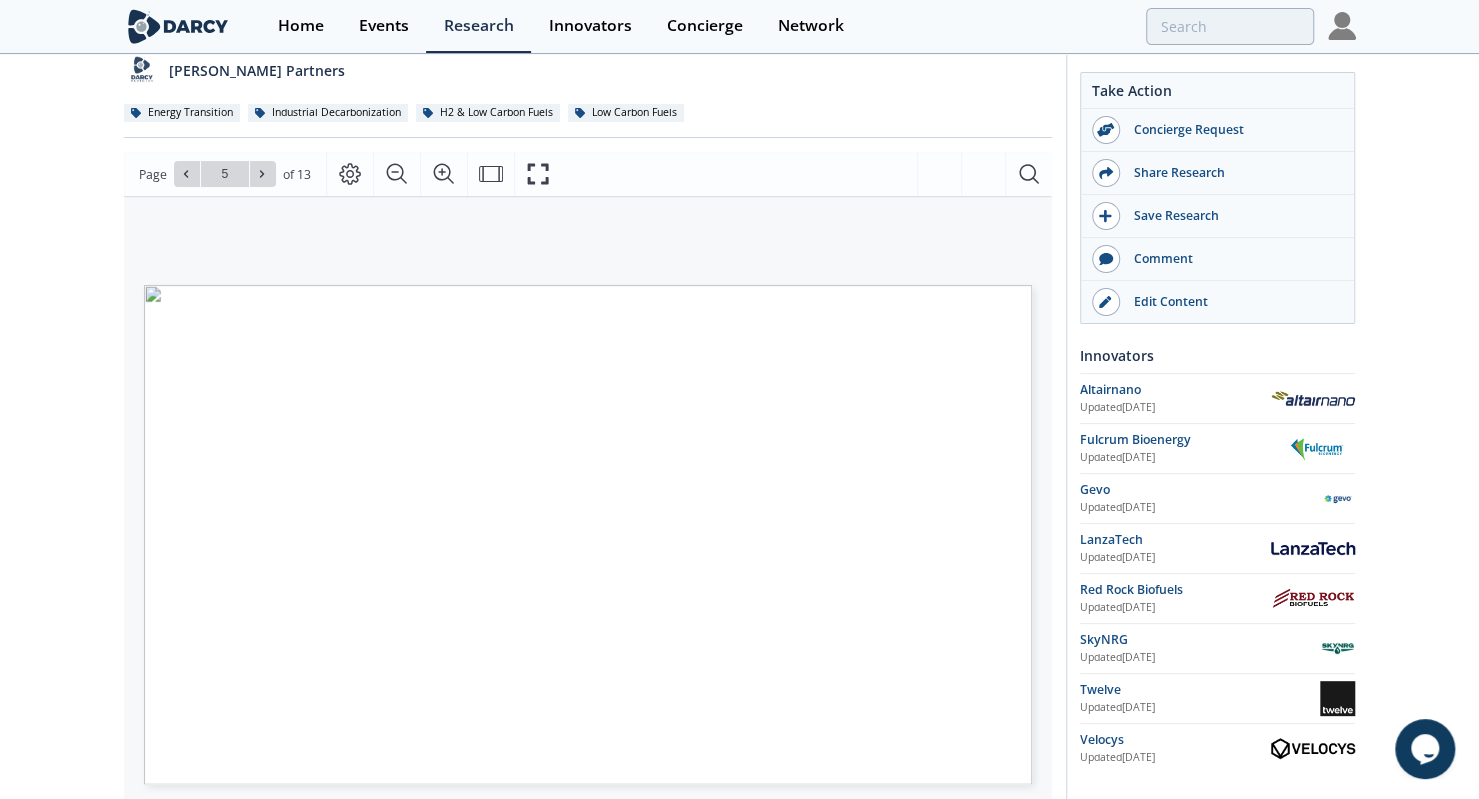 type on "6" 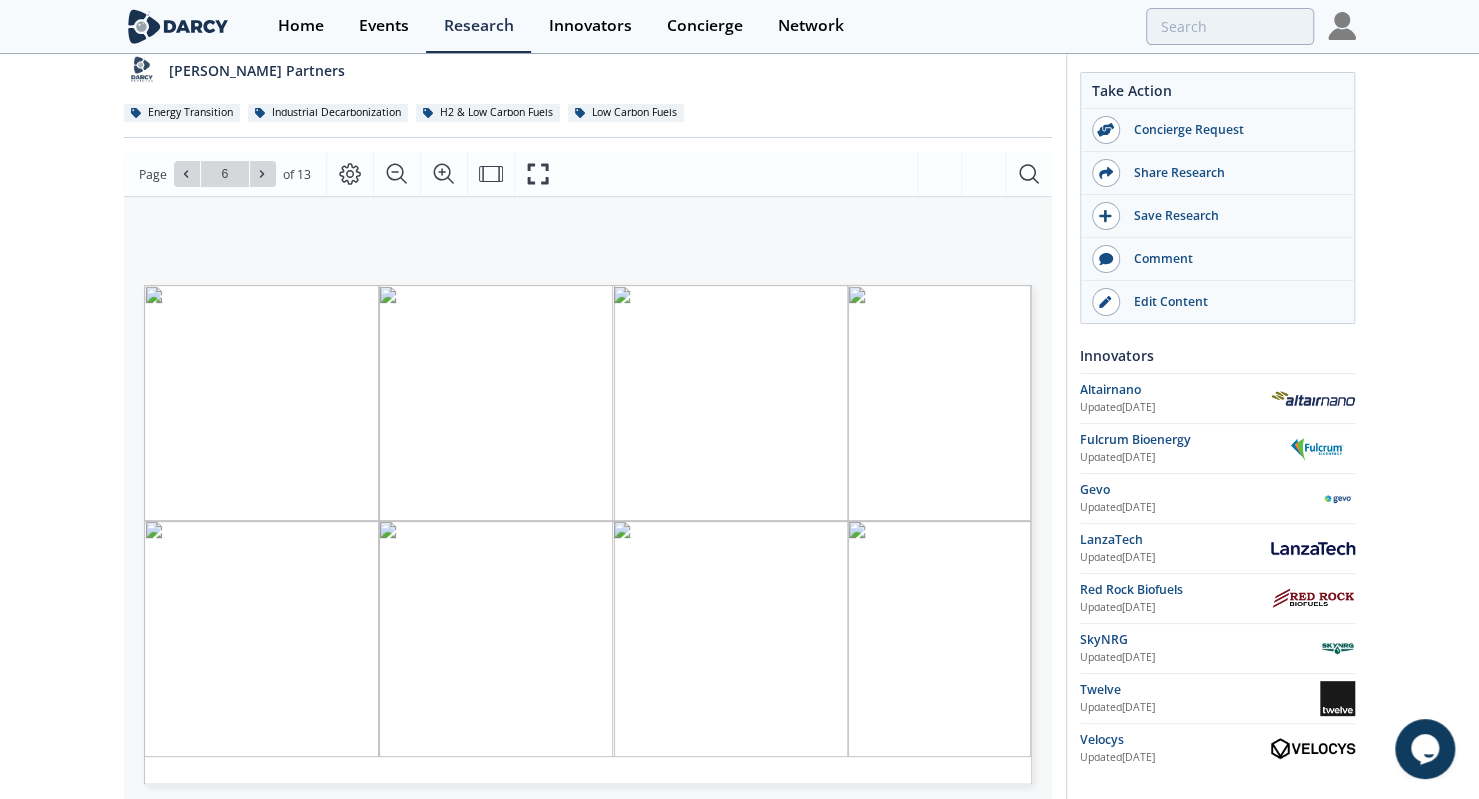 type on "7" 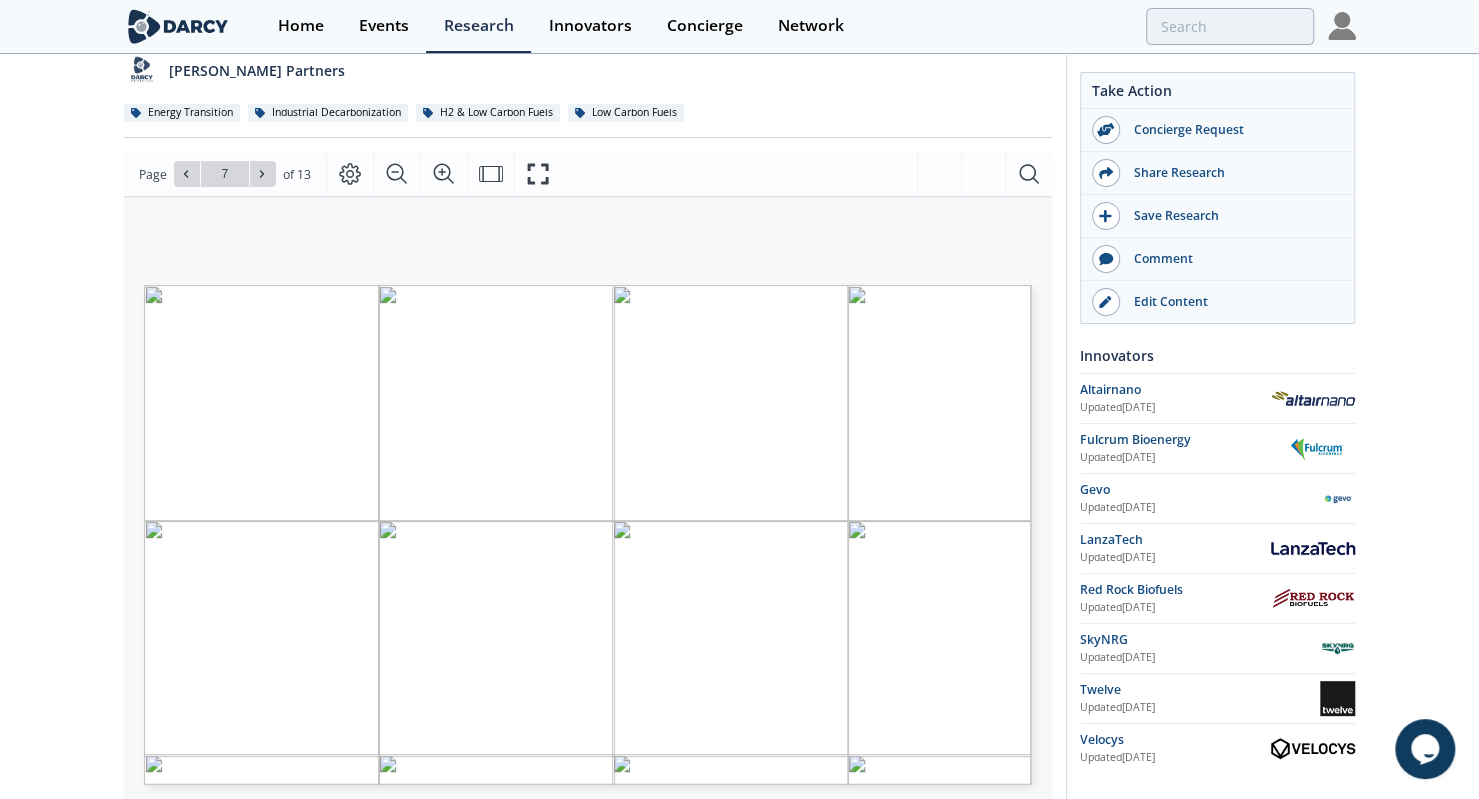 type on "8" 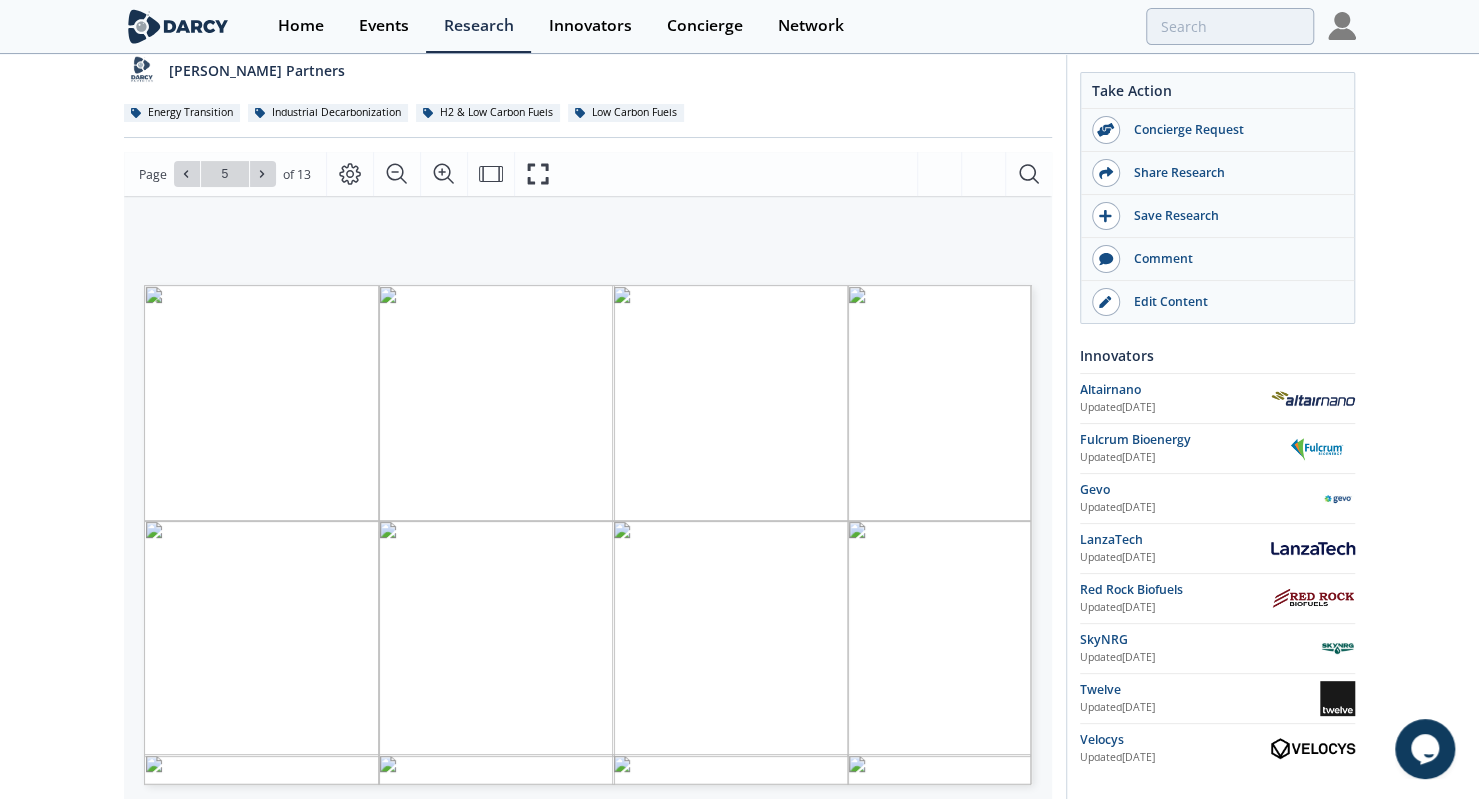 type on "4" 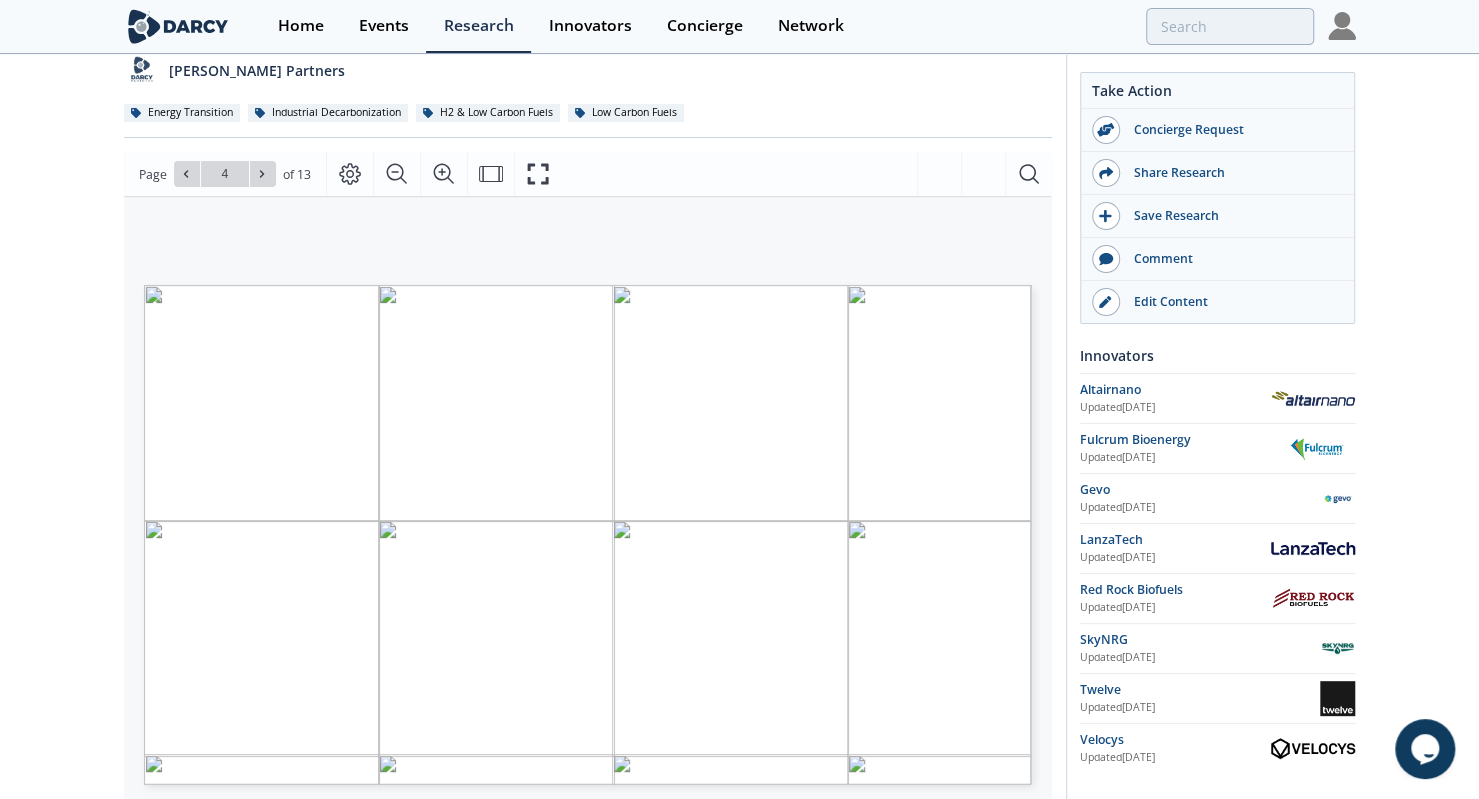 scroll, scrollTop: 0, scrollLeft: 0, axis: both 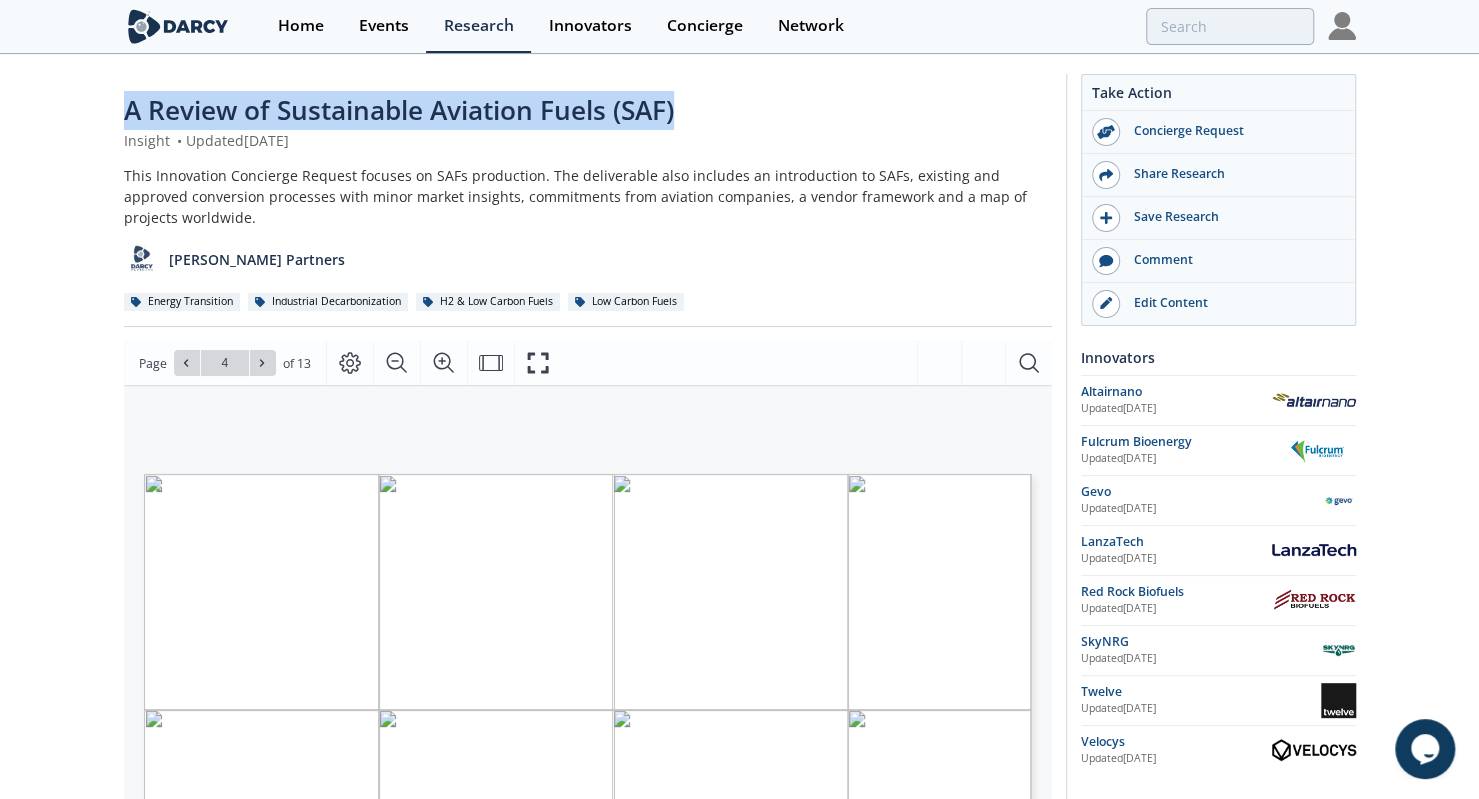 drag, startPoint x: 120, startPoint y: 99, endPoint x: 778, endPoint y: 76, distance: 658.40186 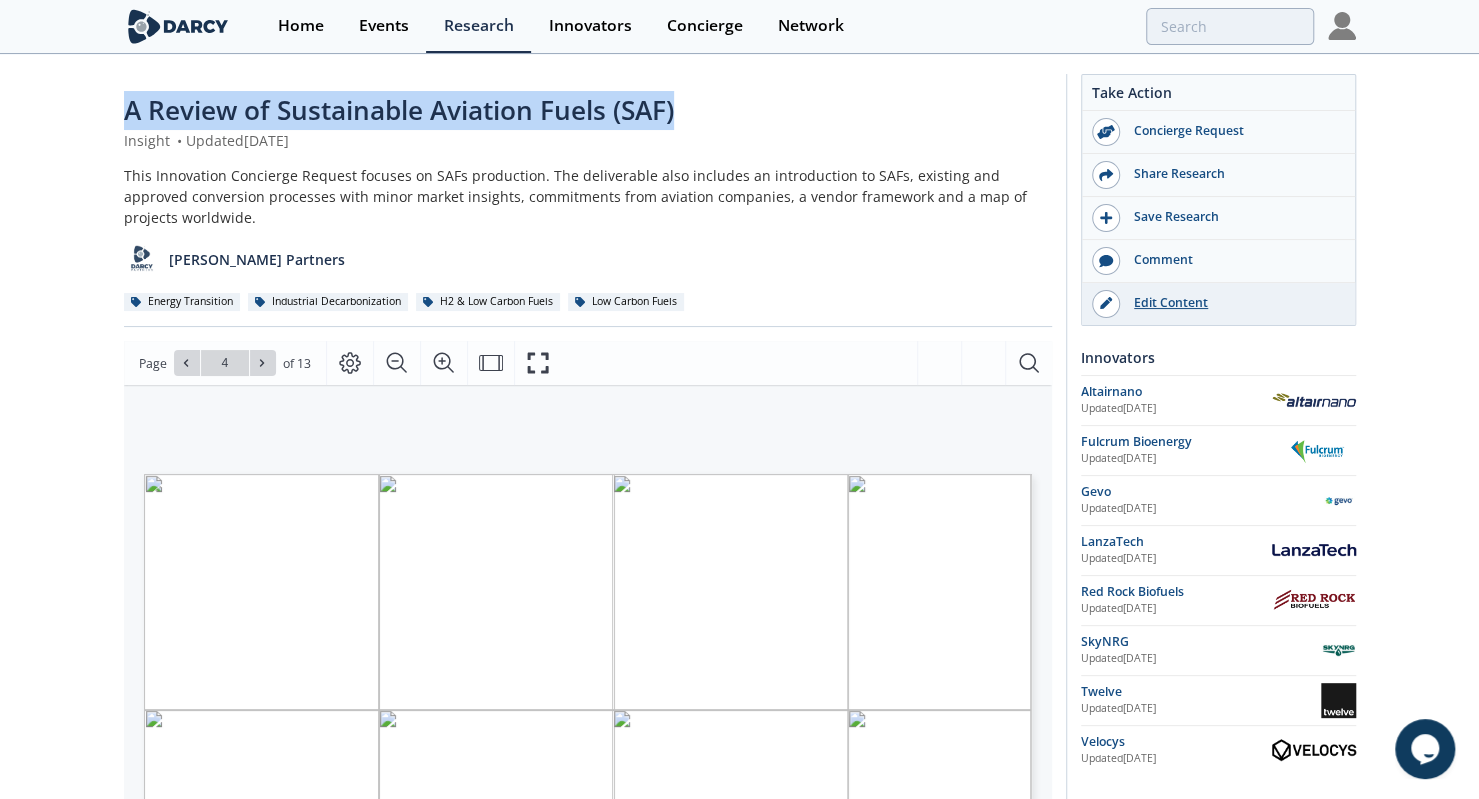click on "Edit Content" at bounding box center (1232, 303) 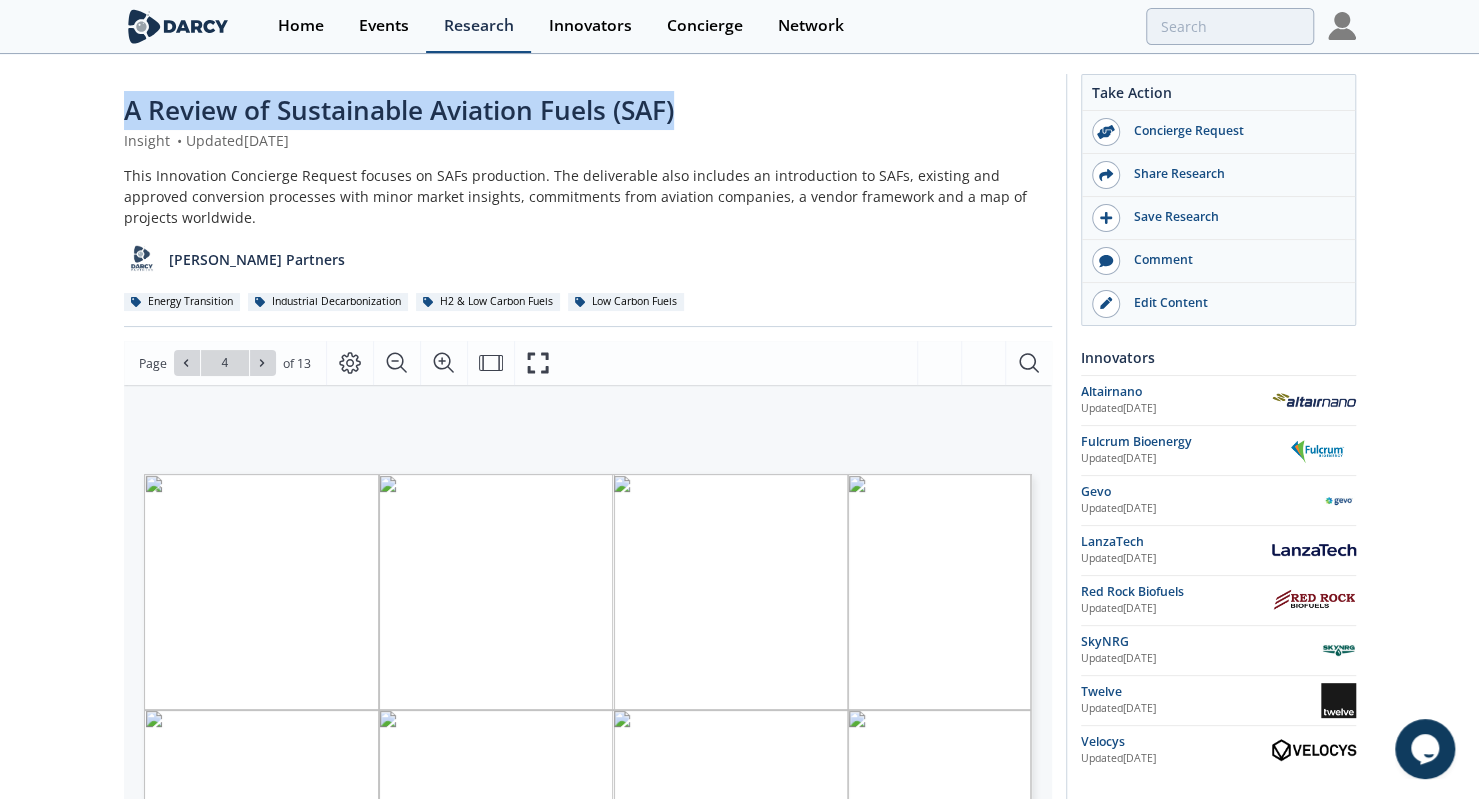 copy on "A Review of Sustainable Aviation Fuels (SAF)" 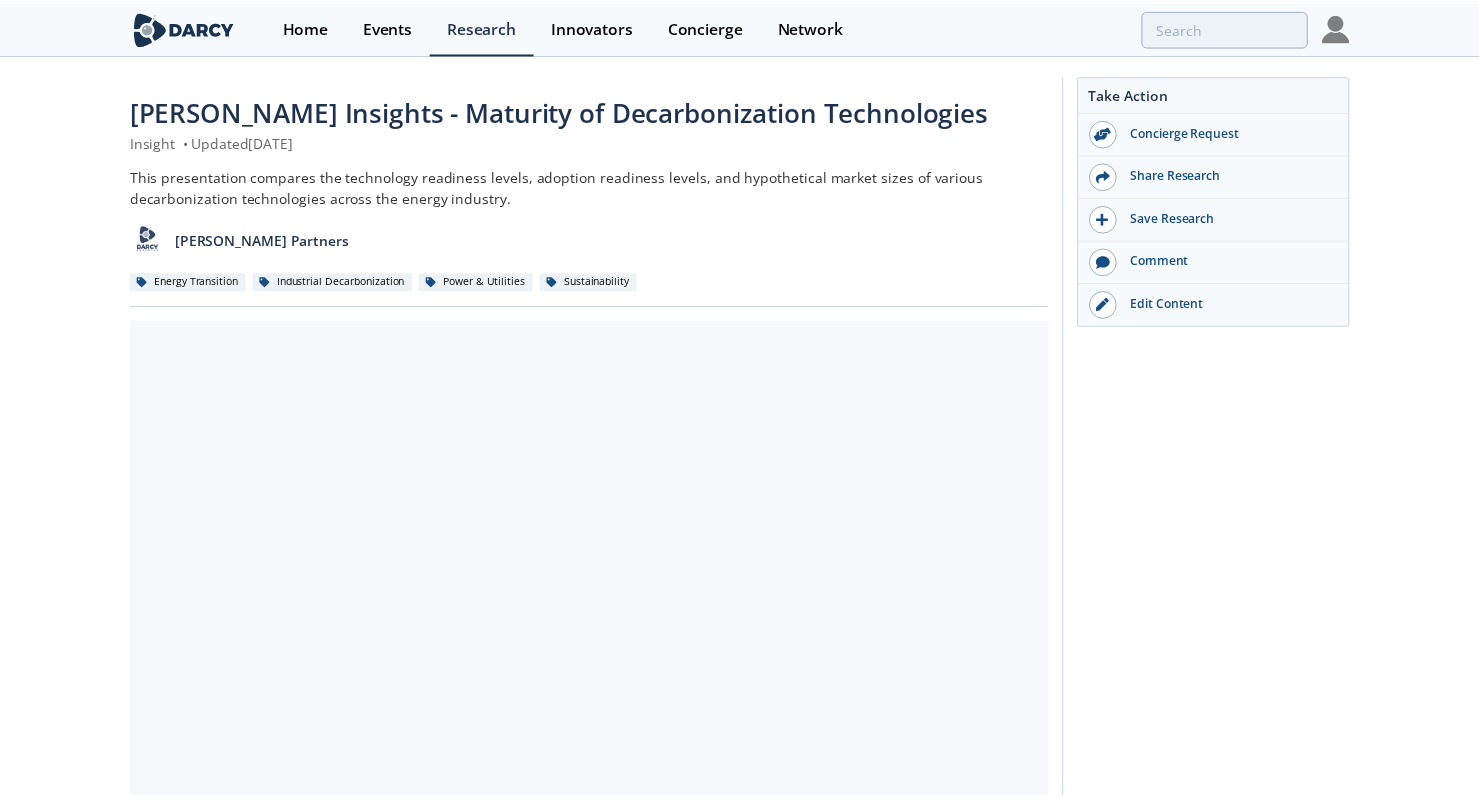 scroll, scrollTop: 0, scrollLeft: 0, axis: both 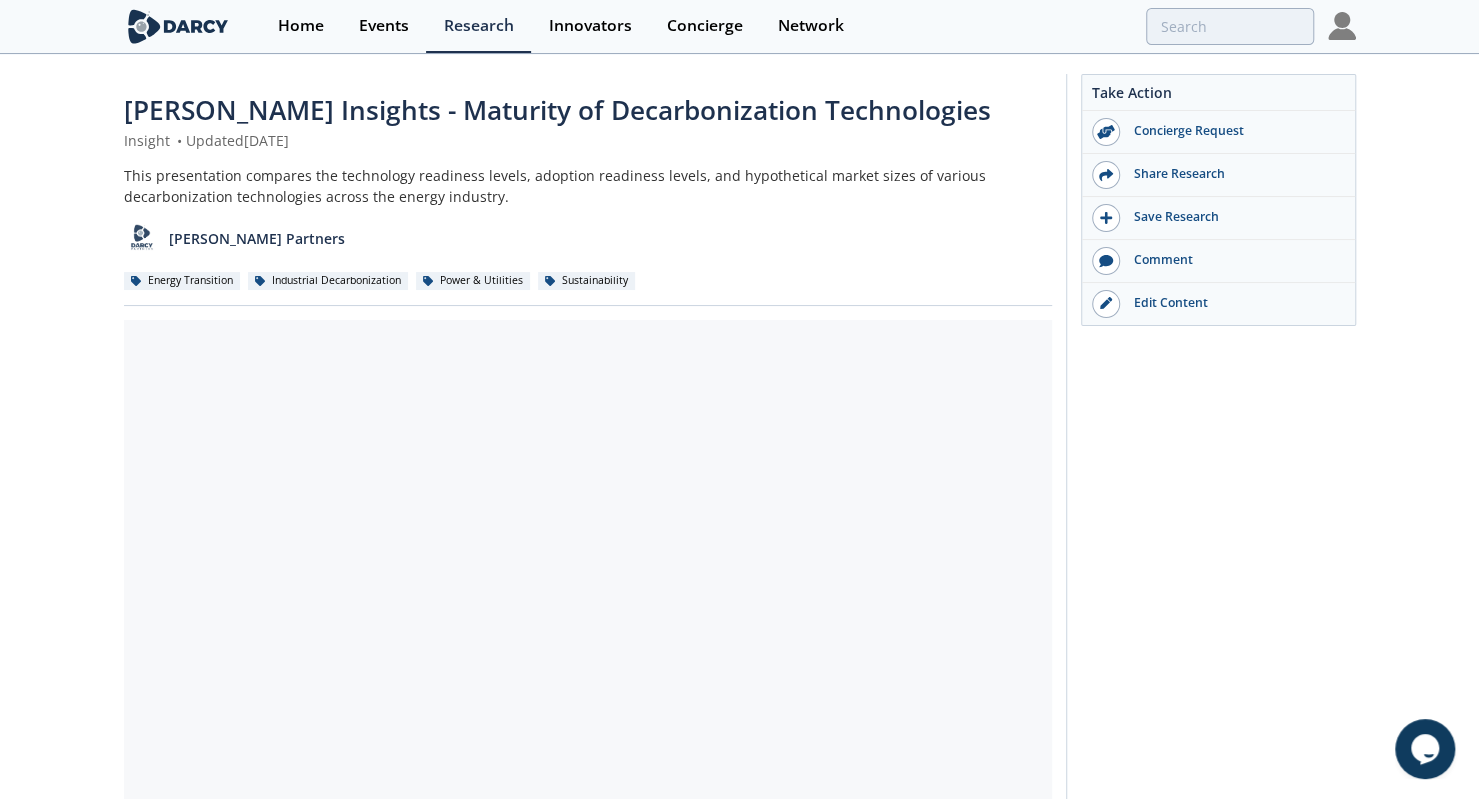 click on "Darcy Insights - Maturity of Decarbonization Technologies
Insight
•
Updated  March 17, 2025
This presentation compares the technology readiness levels, adoption readiness levels, and hypothetical market sizes of various decarbonization technologies across the energy industry.
Darcy Partners
Energy Transition
Industrial Decarbonization" 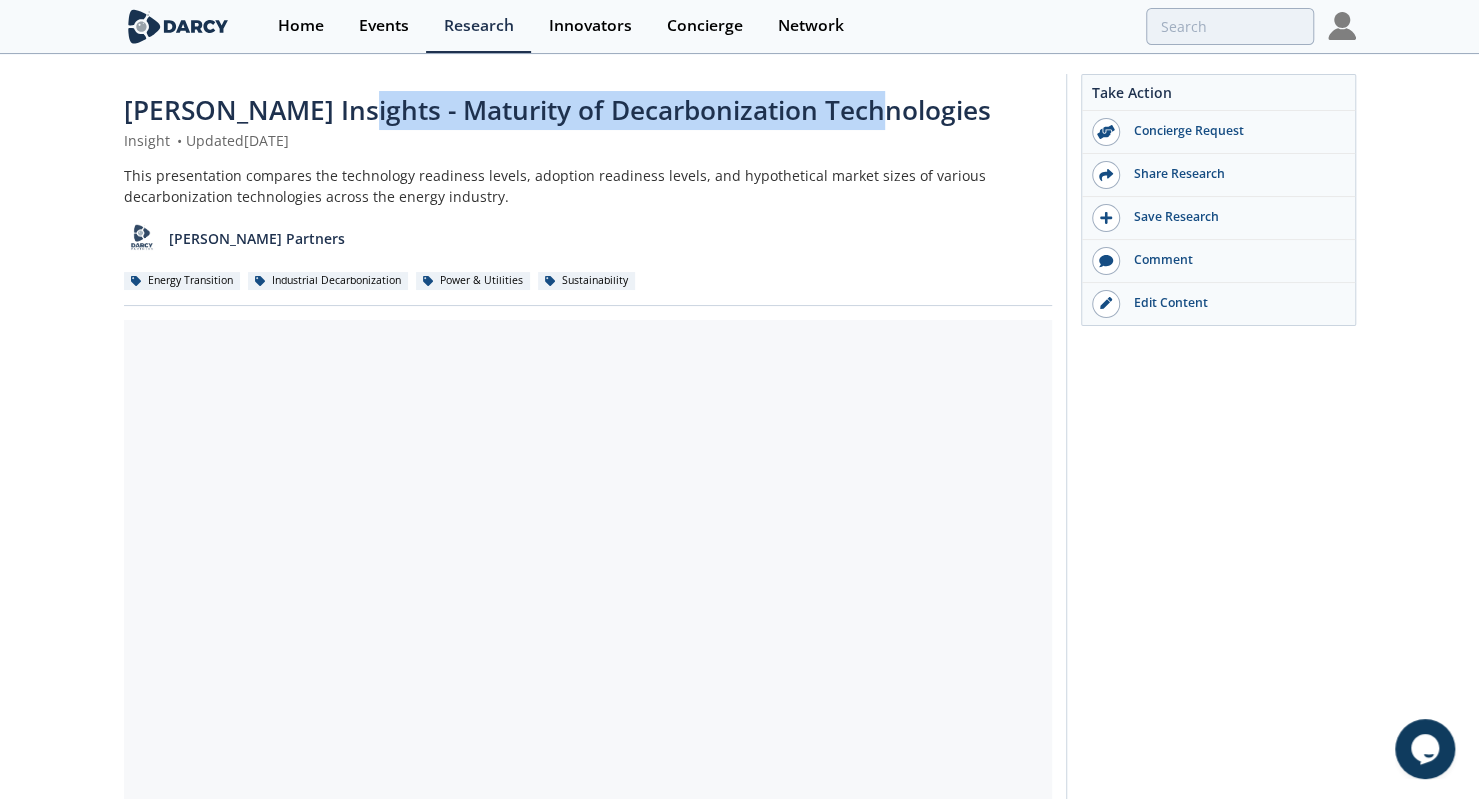drag, startPoint x: 328, startPoint y: 112, endPoint x: 886, endPoint y: 117, distance: 558.0224 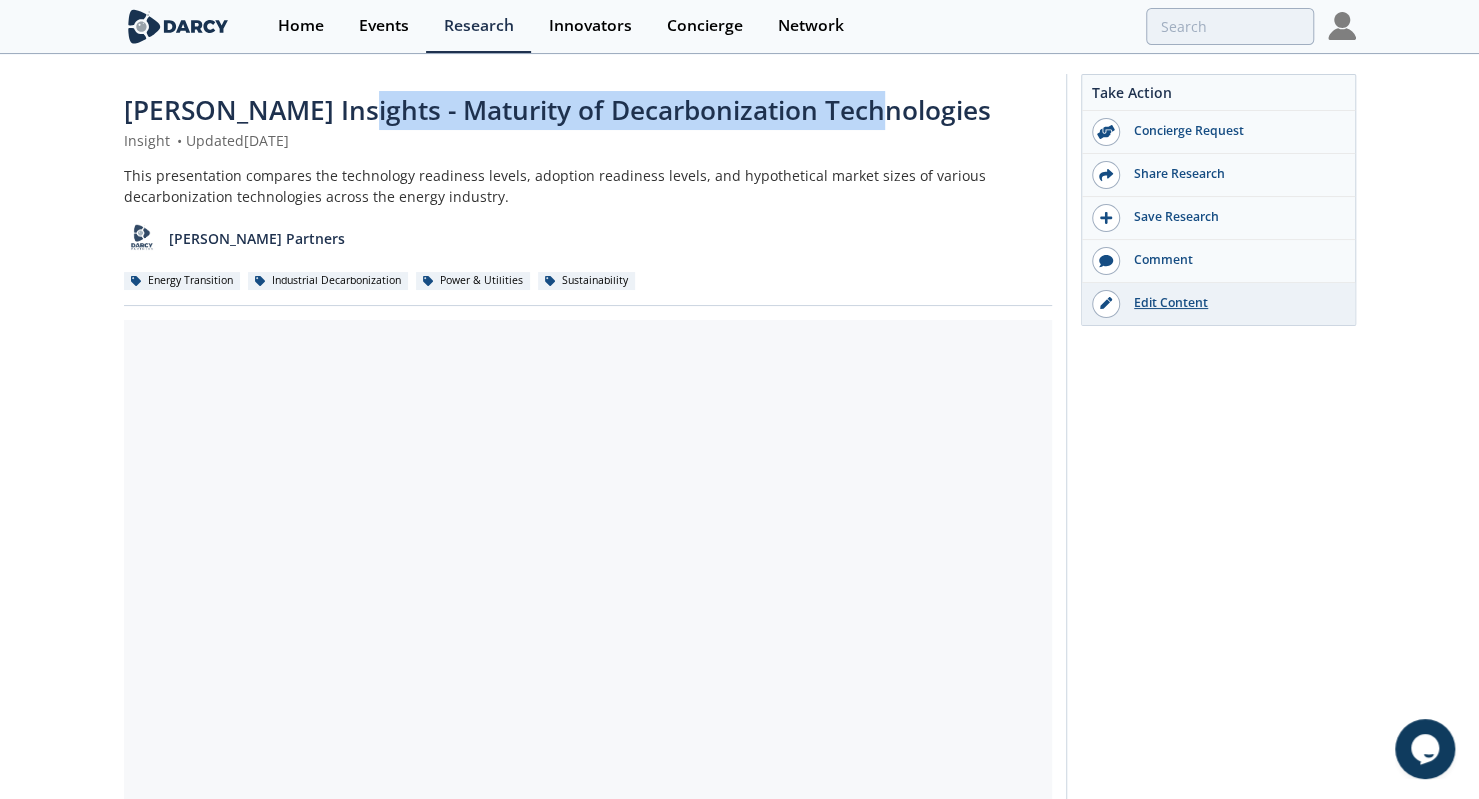 click on "Edit Content" at bounding box center [1232, 303] 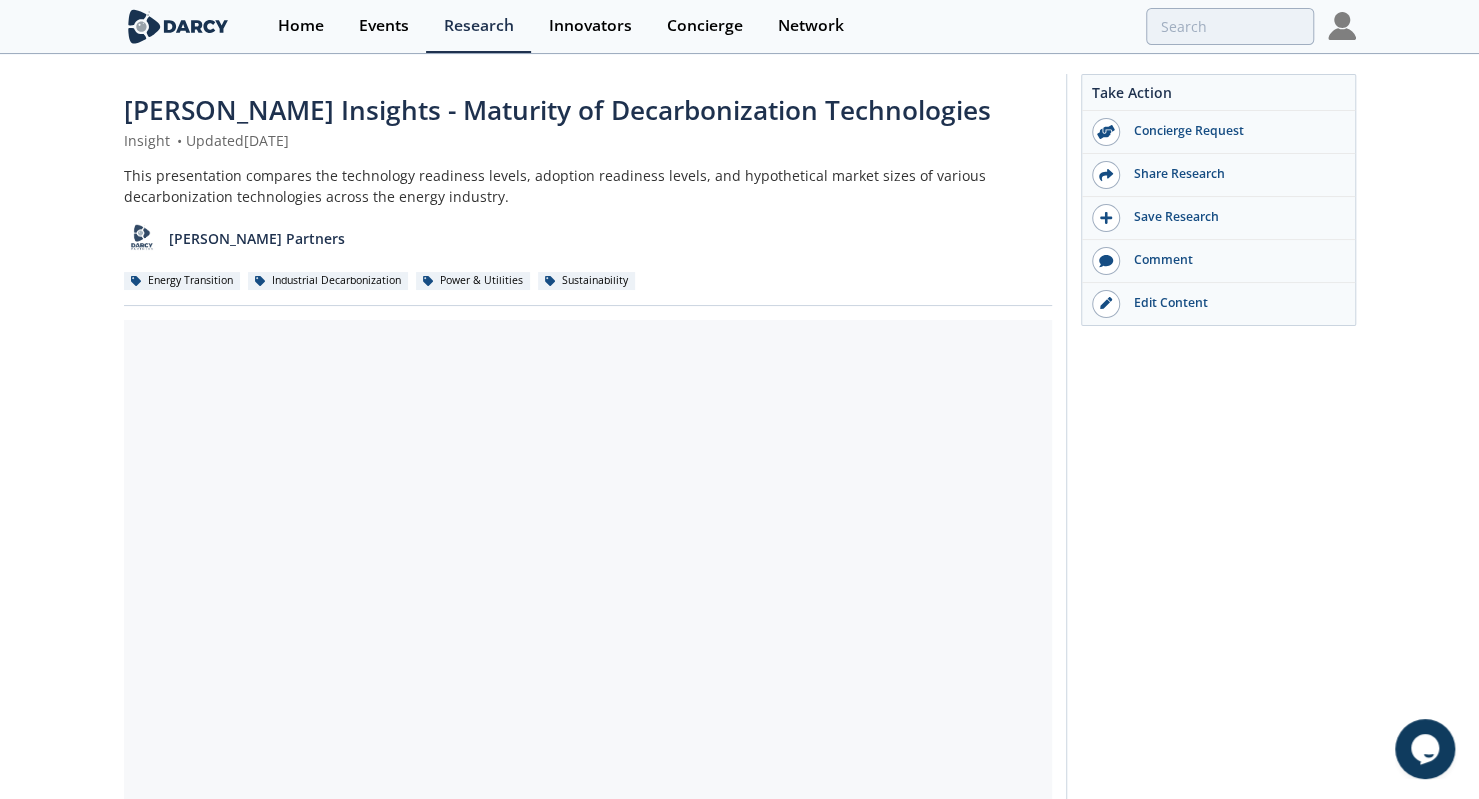 click on "Darcy Insights - Maturity of Decarbonization Technologies
Insight
•
Updated  March 17, 2025
This presentation compares the technology readiness levels, adoption readiness levels, and hypothetical market sizes of various decarbonization technologies across the energy industry.
Darcy Partners
Energy Transition
Industrial Decarbonization" 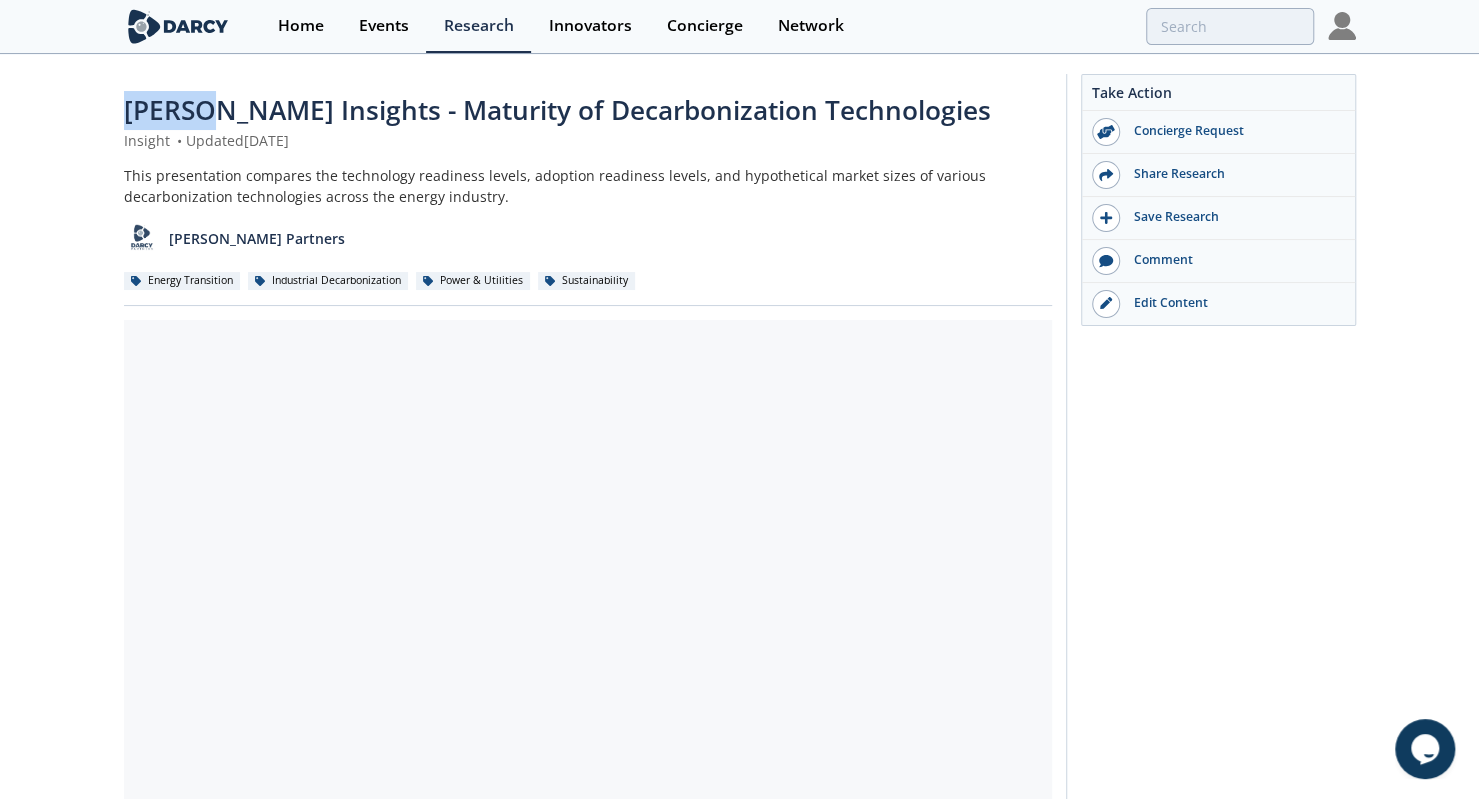 click on "Darcy Insights - Maturity of Decarbonization Technologies
Insight
•
Updated  March 17, 2025
This presentation compares the technology readiness levels, adoption readiness levels, and hypothetical market sizes of various decarbonization technologies across the energy industry.
Darcy Partners
Energy Transition
Industrial Decarbonization" 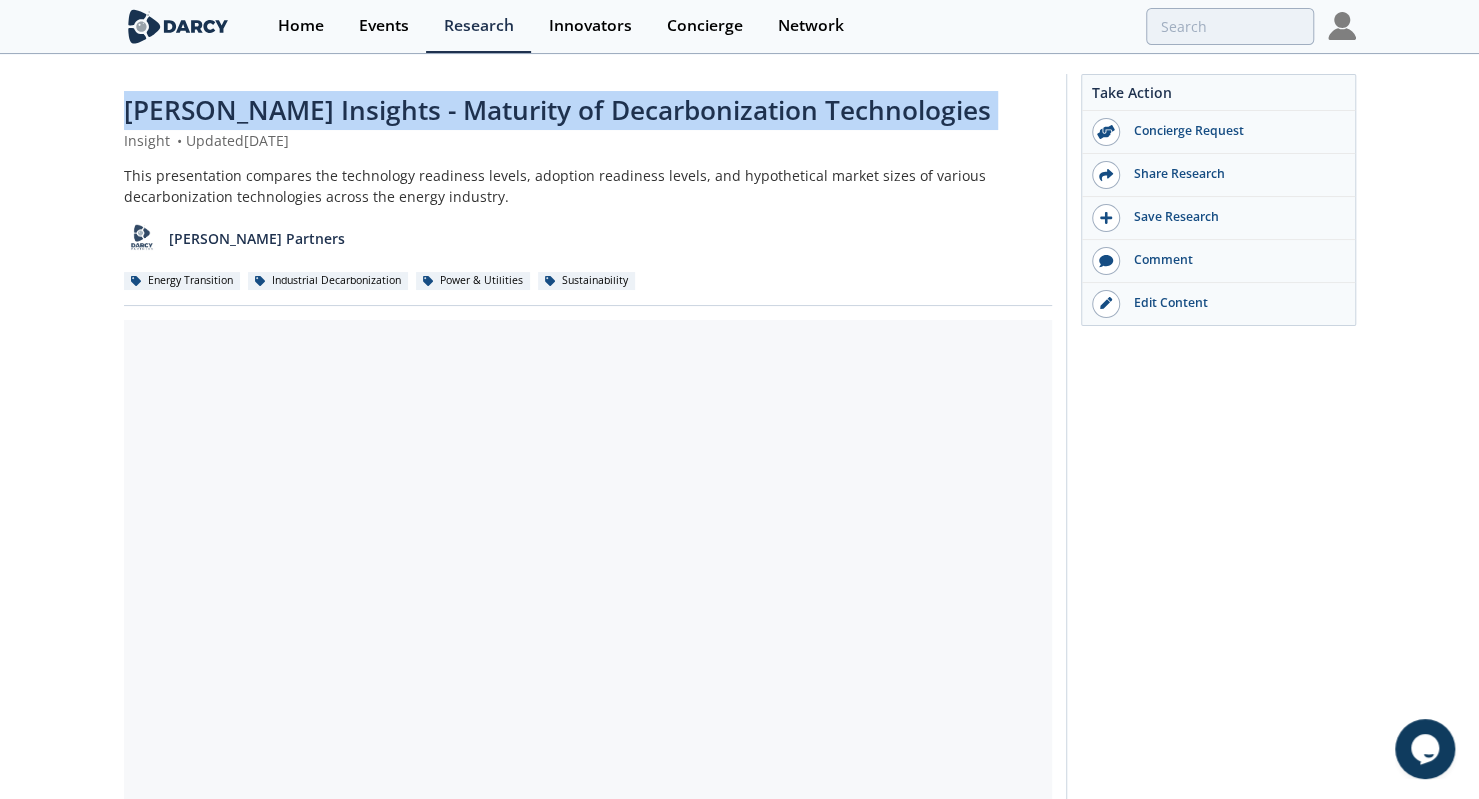 click on "Darcy Insights - Maturity of Decarbonization Technologies
Insight
•
Updated  March 17, 2025
This presentation compares the technology readiness levels, adoption readiness levels, and hypothetical market sizes of various decarbonization technologies across the energy industry.
Darcy Partners
Energy Transition
Industrial Decarbonization" 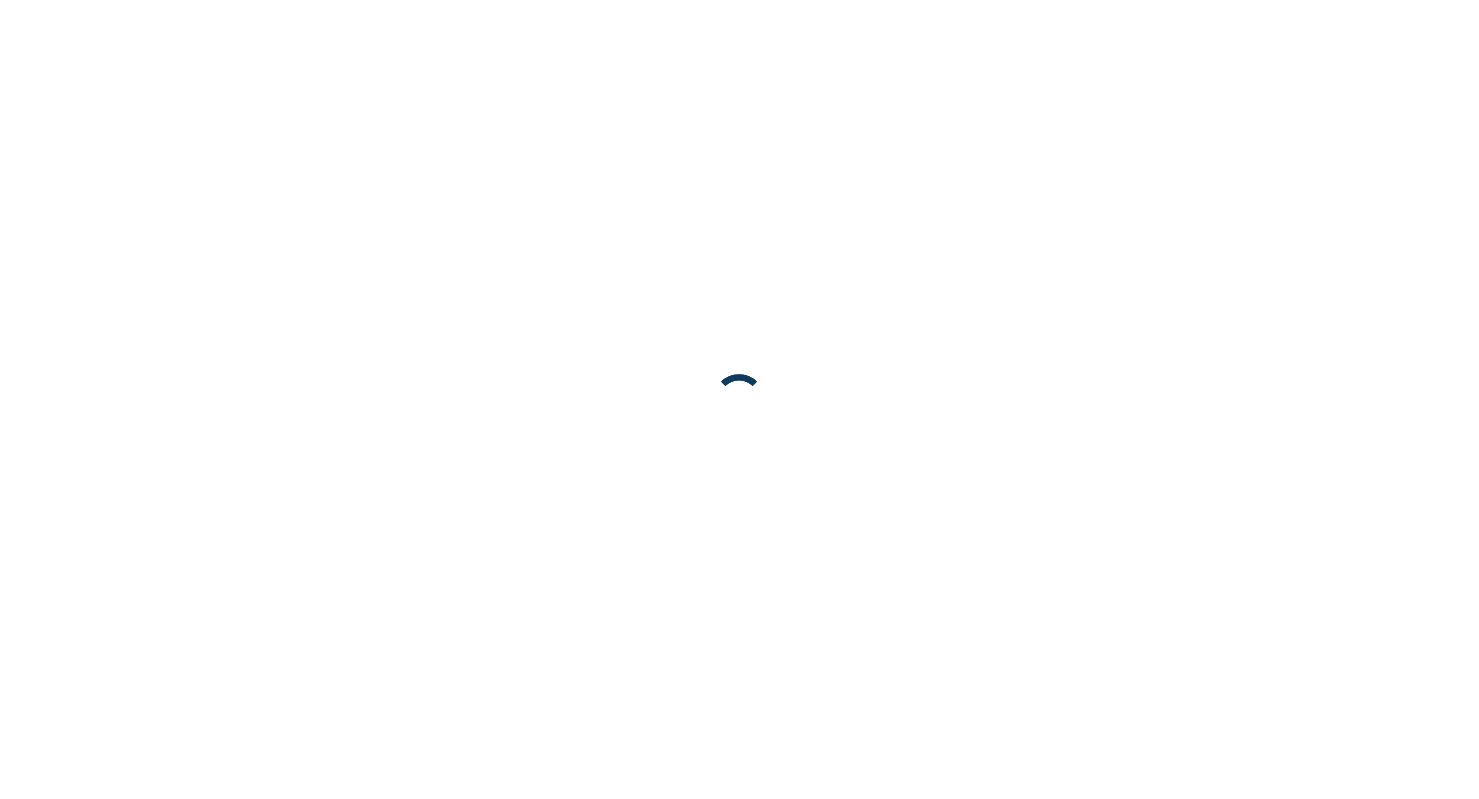 scroll, scrollTop: 0, scrollLeft: 0, axis: both 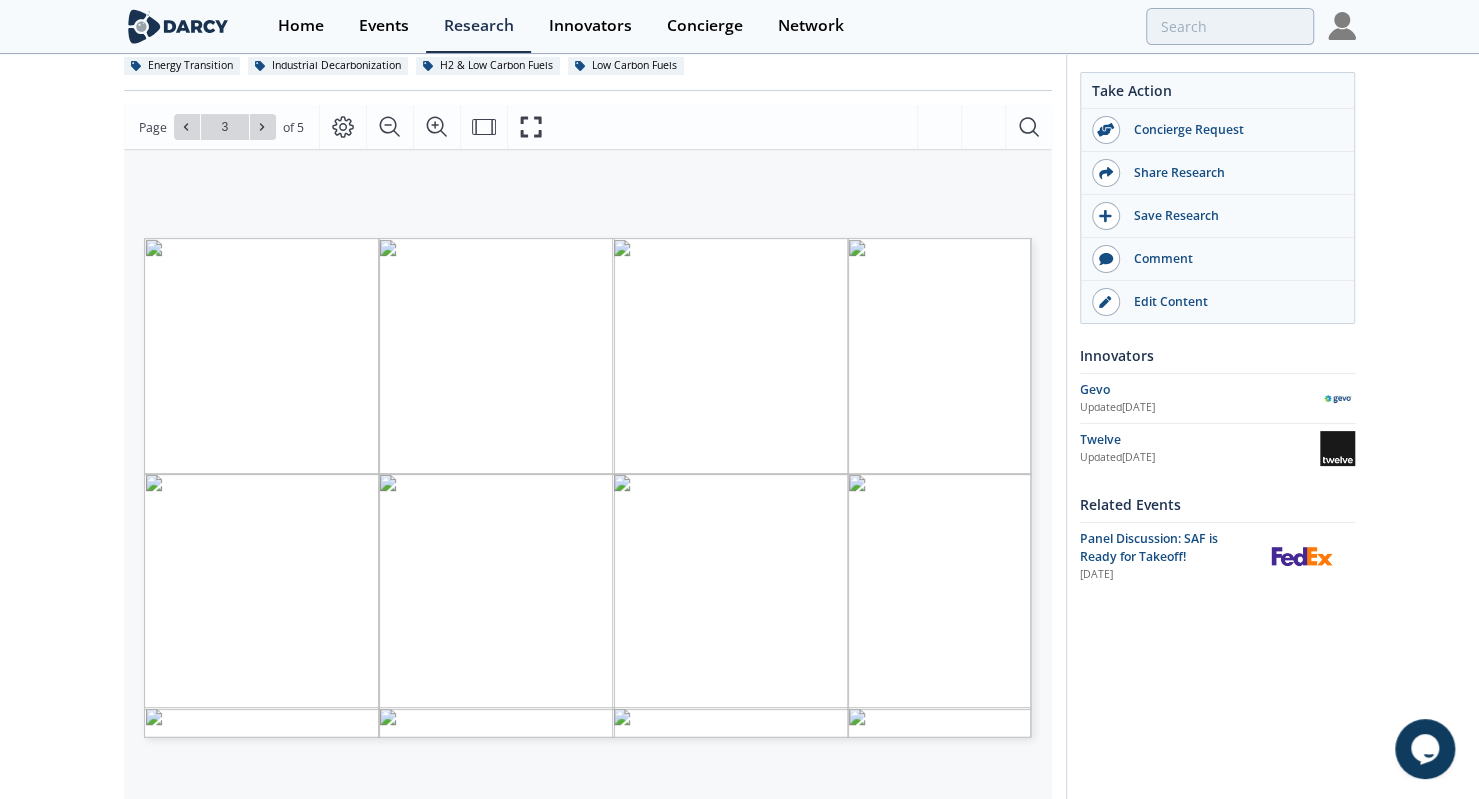 type on "4" 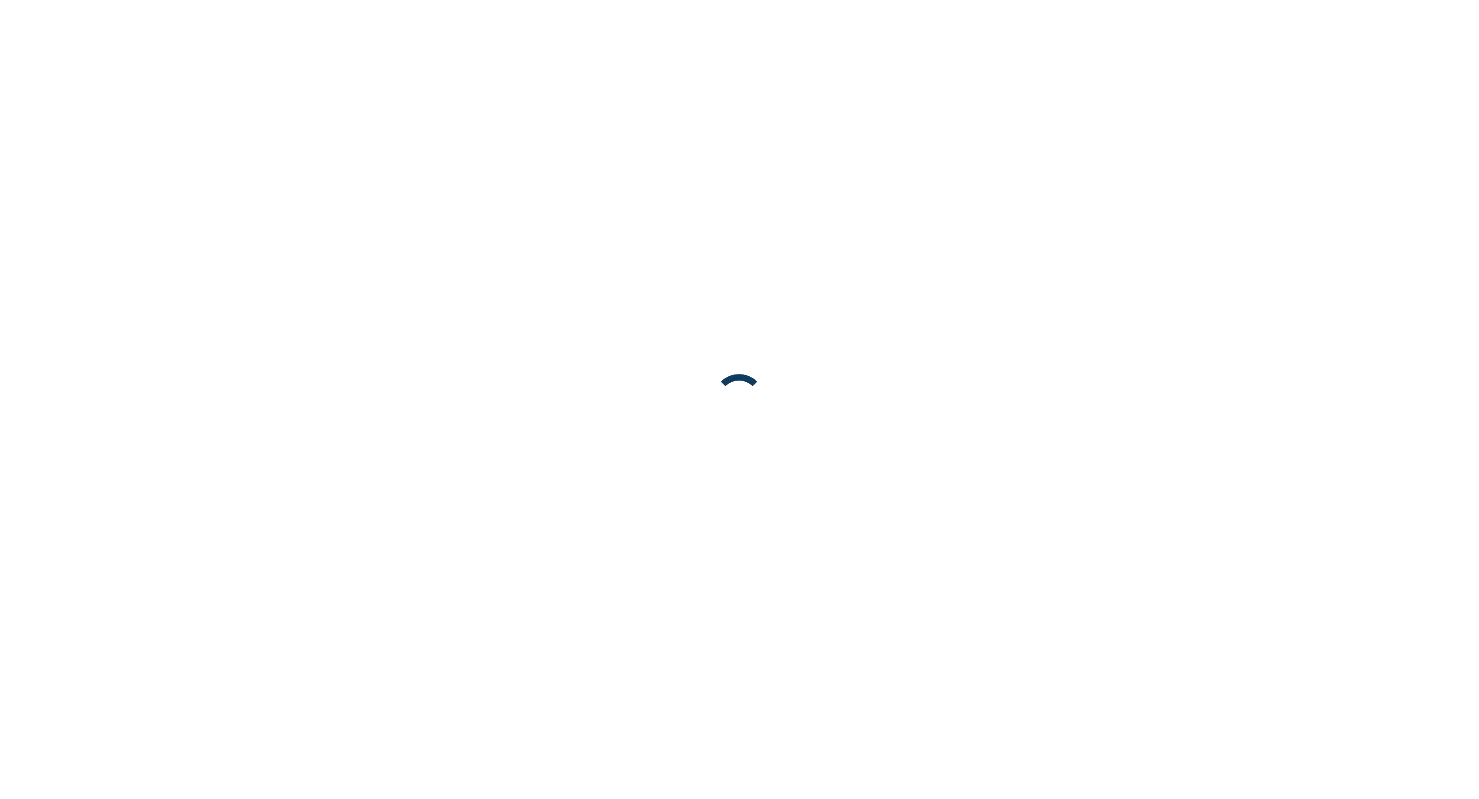 scroll, scrollTop: 0, scrollLeft: 0, axis: both 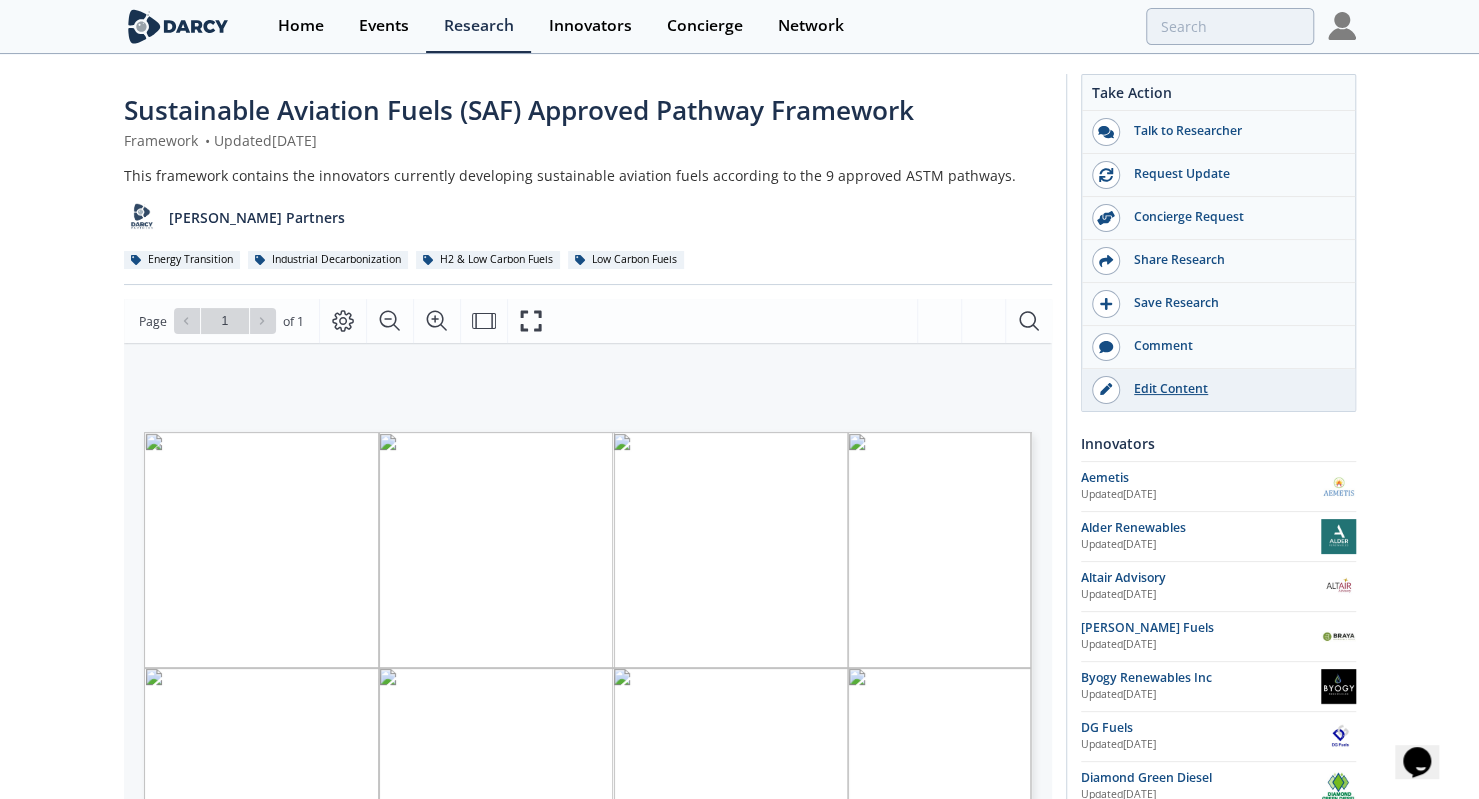 click on "Edit Content" at bounding box center [1232, 389] 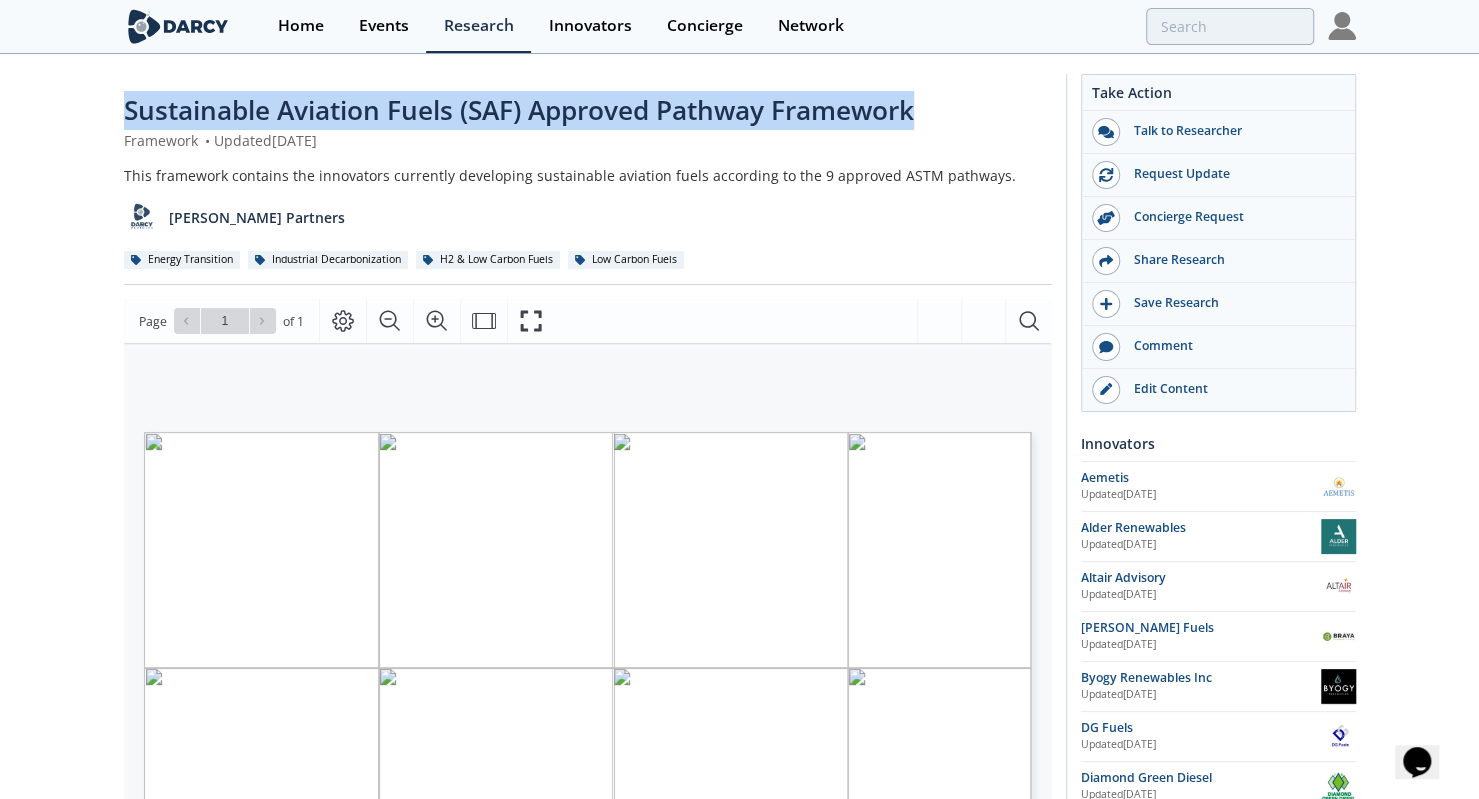 drag, startPoint x: 112, startPoint y: 114, endPoint x: 1000, endPoint y: 75, distance: 888.856 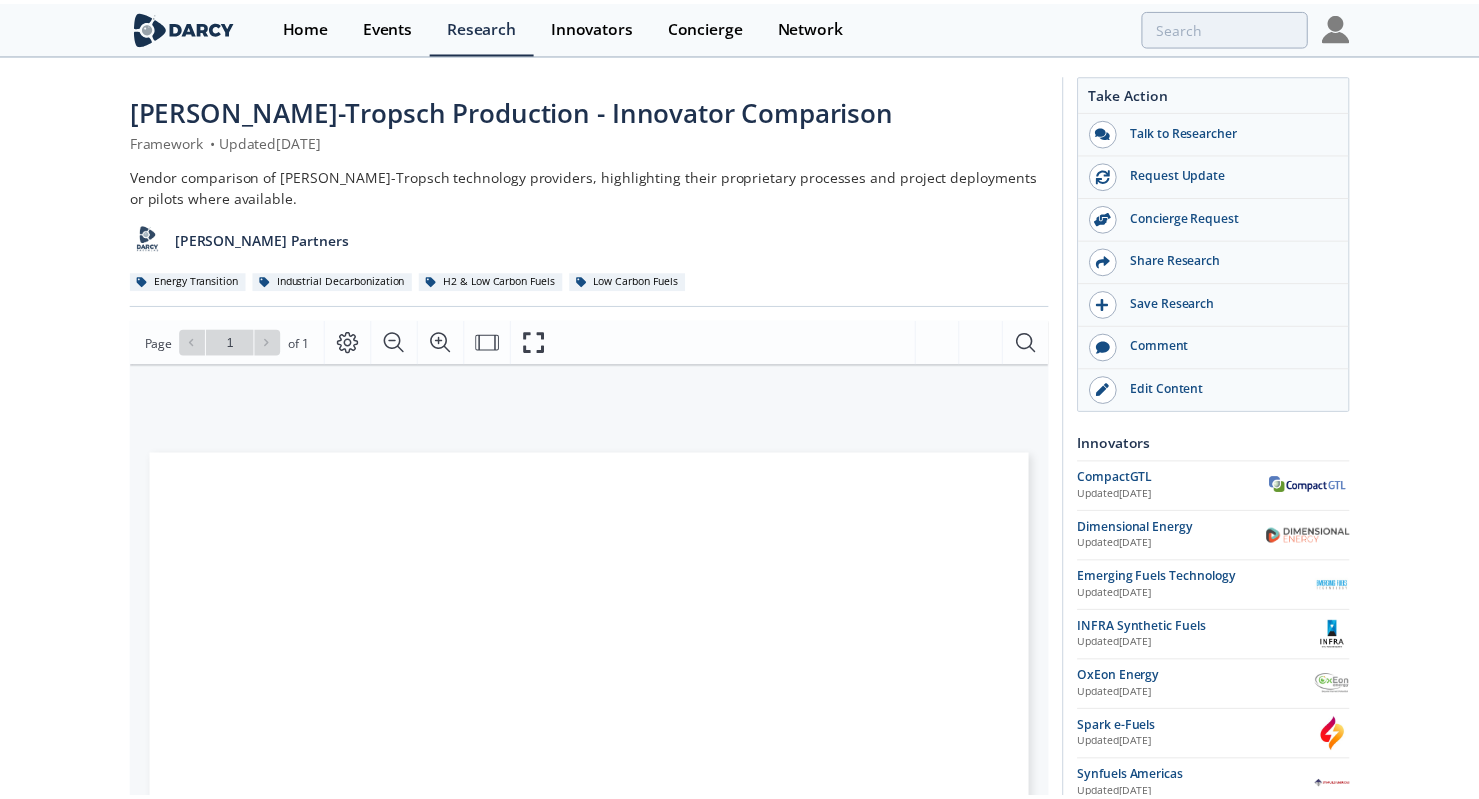 scroll, scrollTop: 0, scrollLeft: 0, axis: both 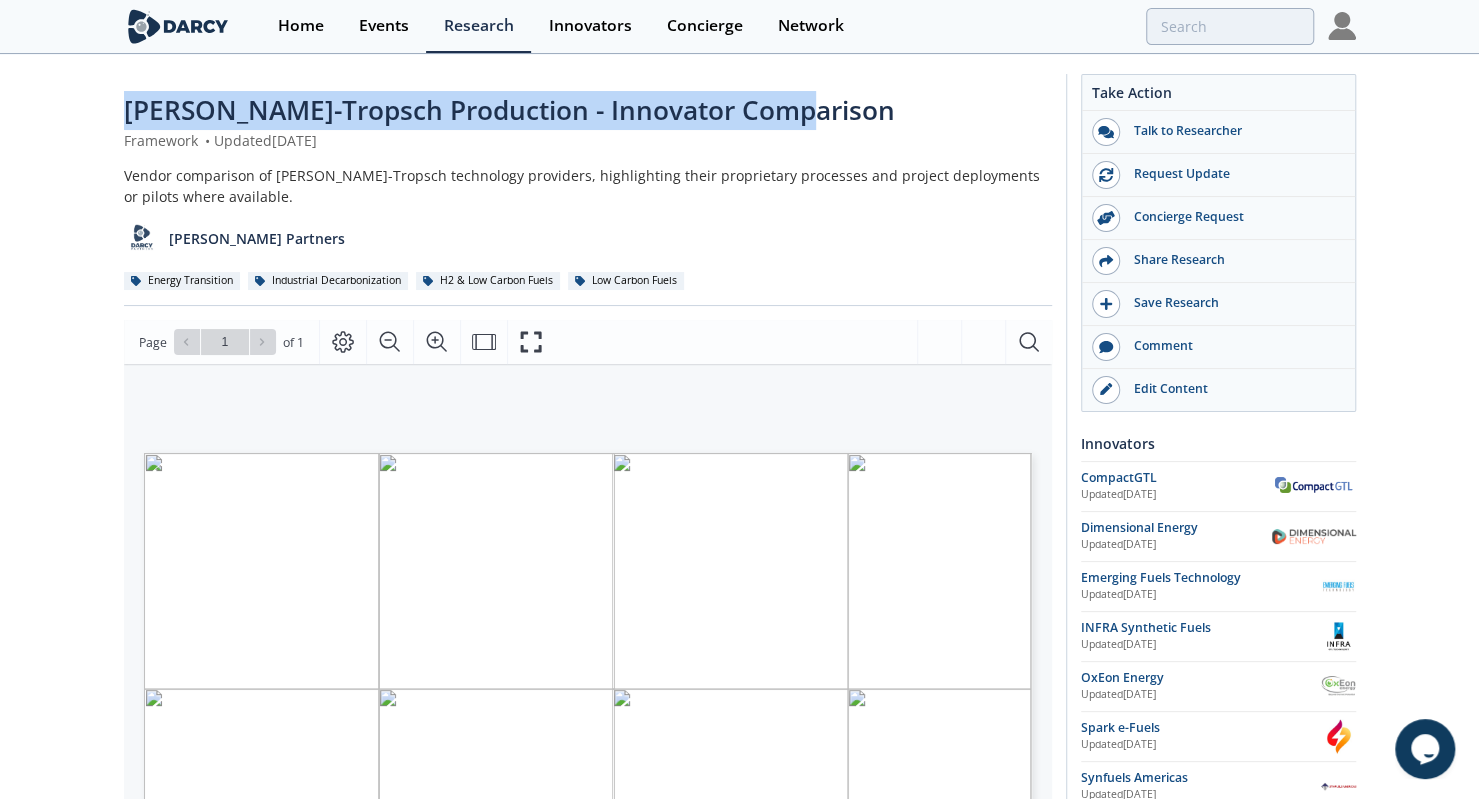 drag, startPoint x: 114, startPoint y: 113, endPoint x: 864, endPoint y: 115, distance: 750.0027 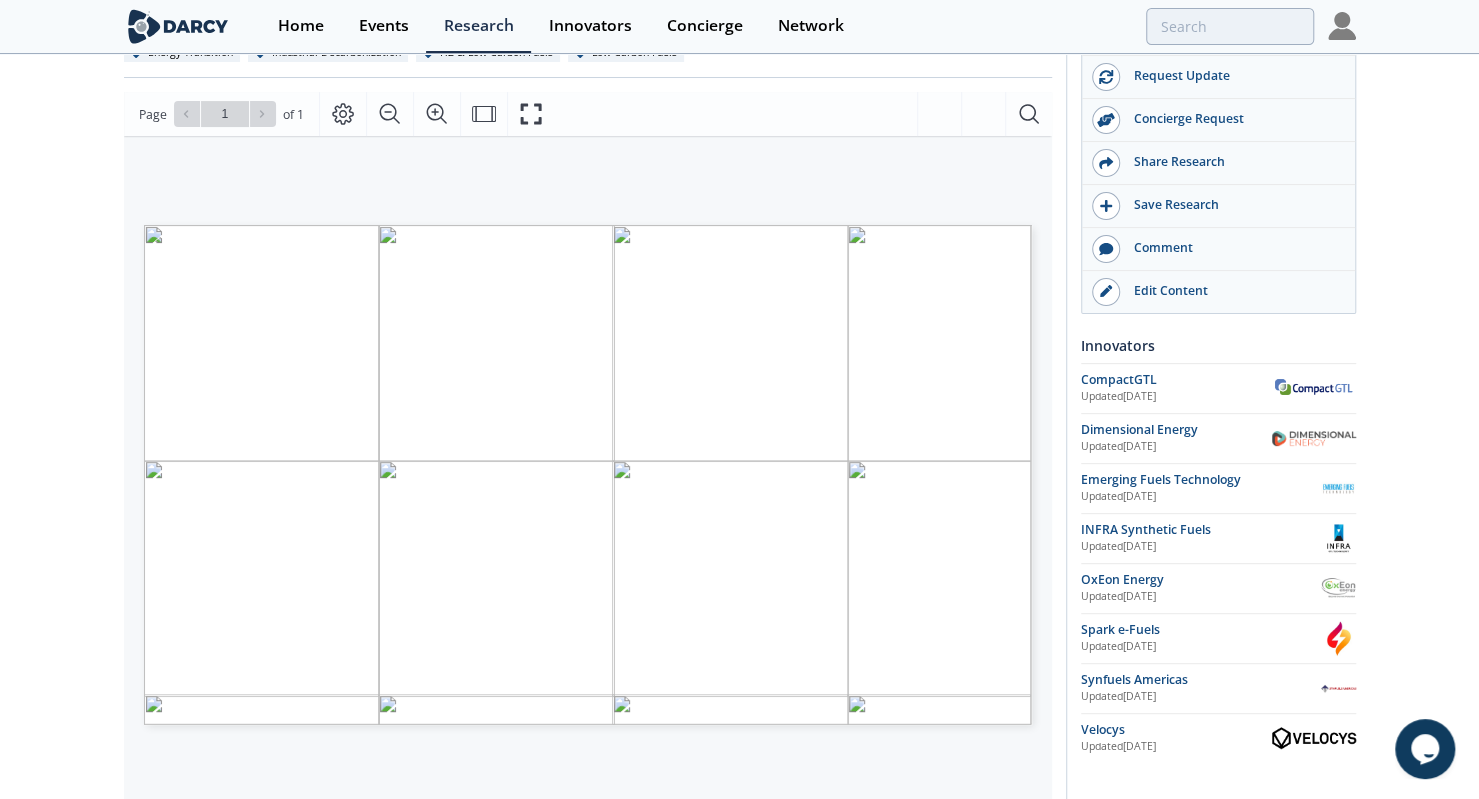 scroll, scrollTop: 0, scrollLeft: 0, axis: both 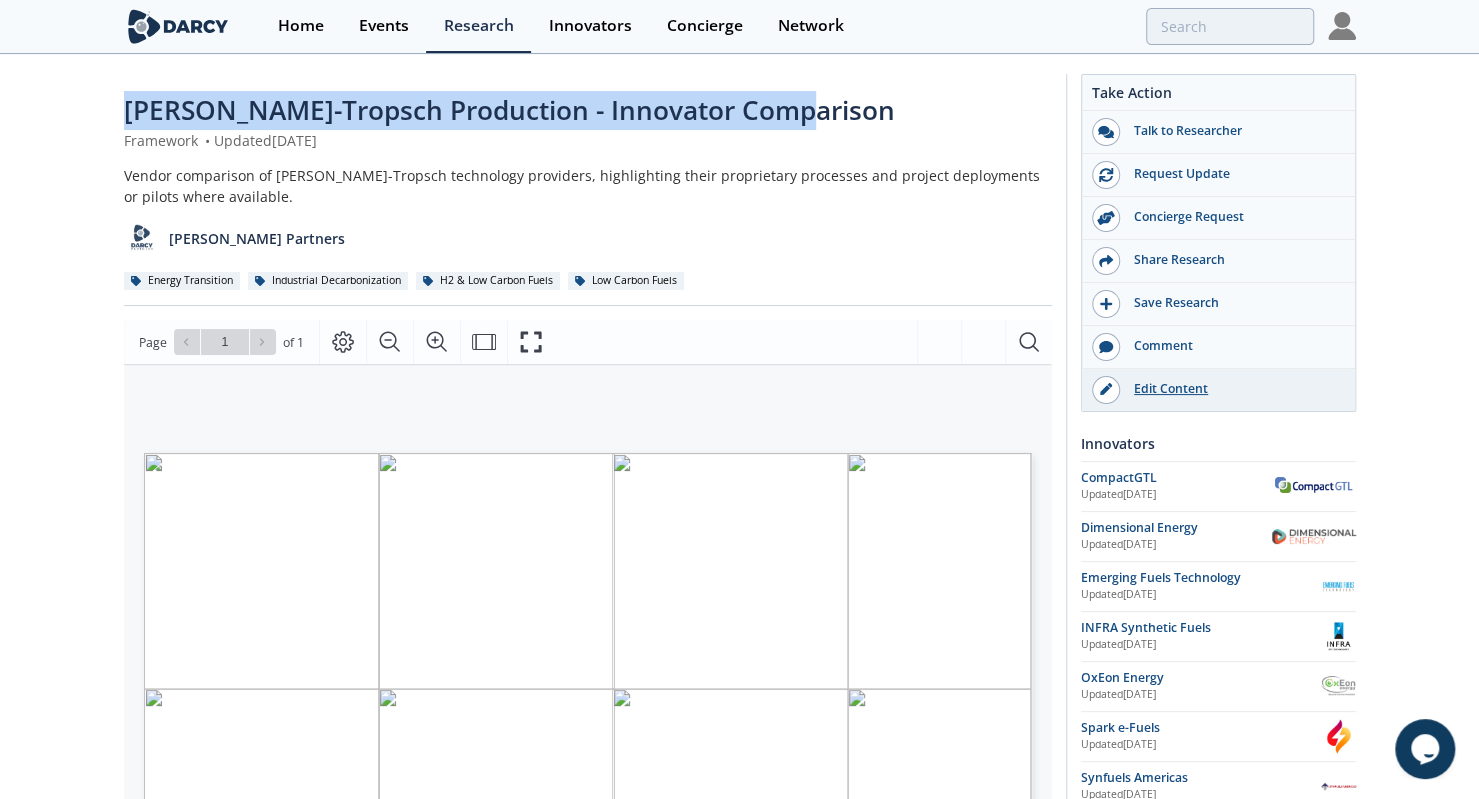 click on "Edit Content" at bounding box center (1232, 389) 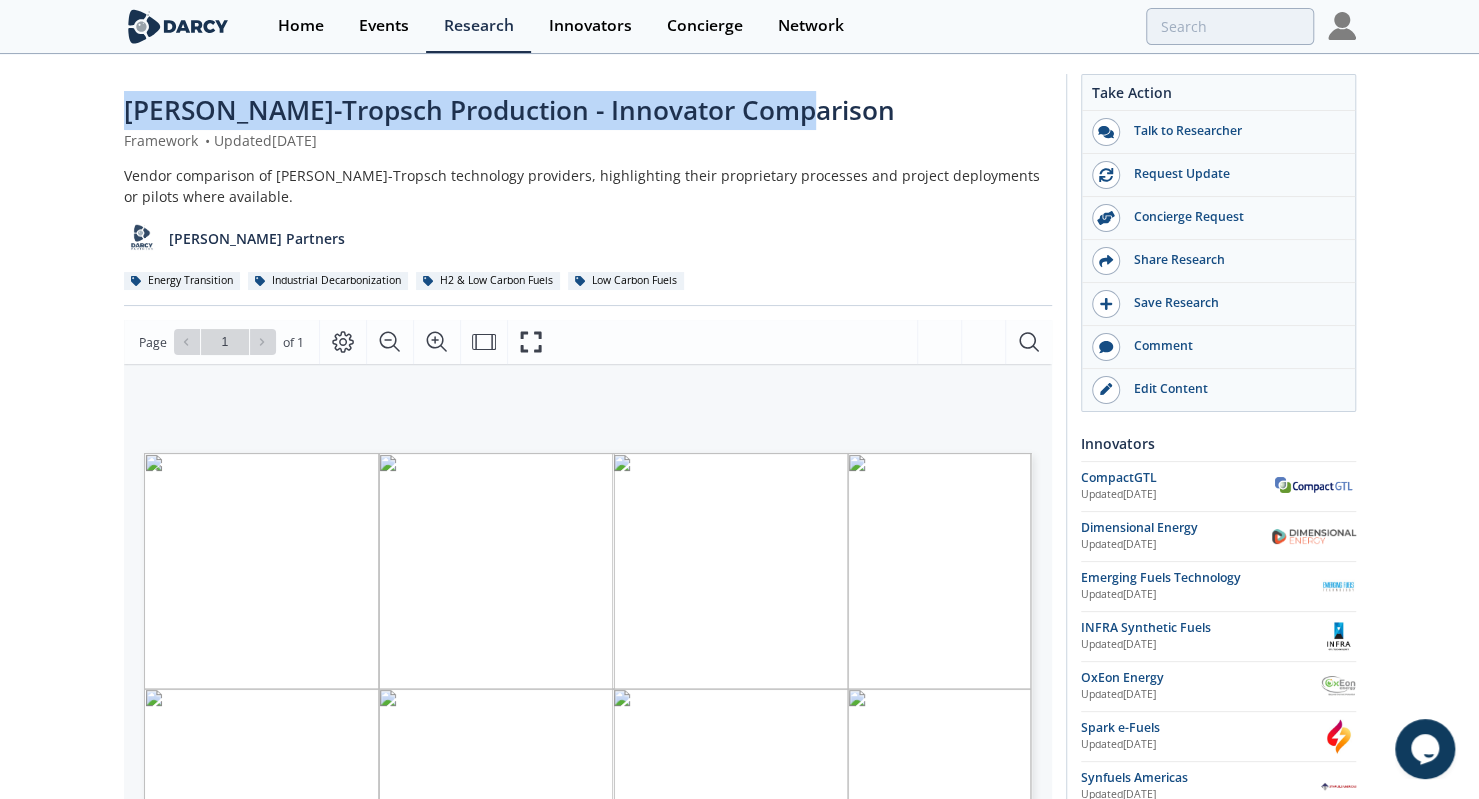 click on "[PERSON_NAME]-Tropsch Production - Innovator Comparison" at bounding box center (509, 110) 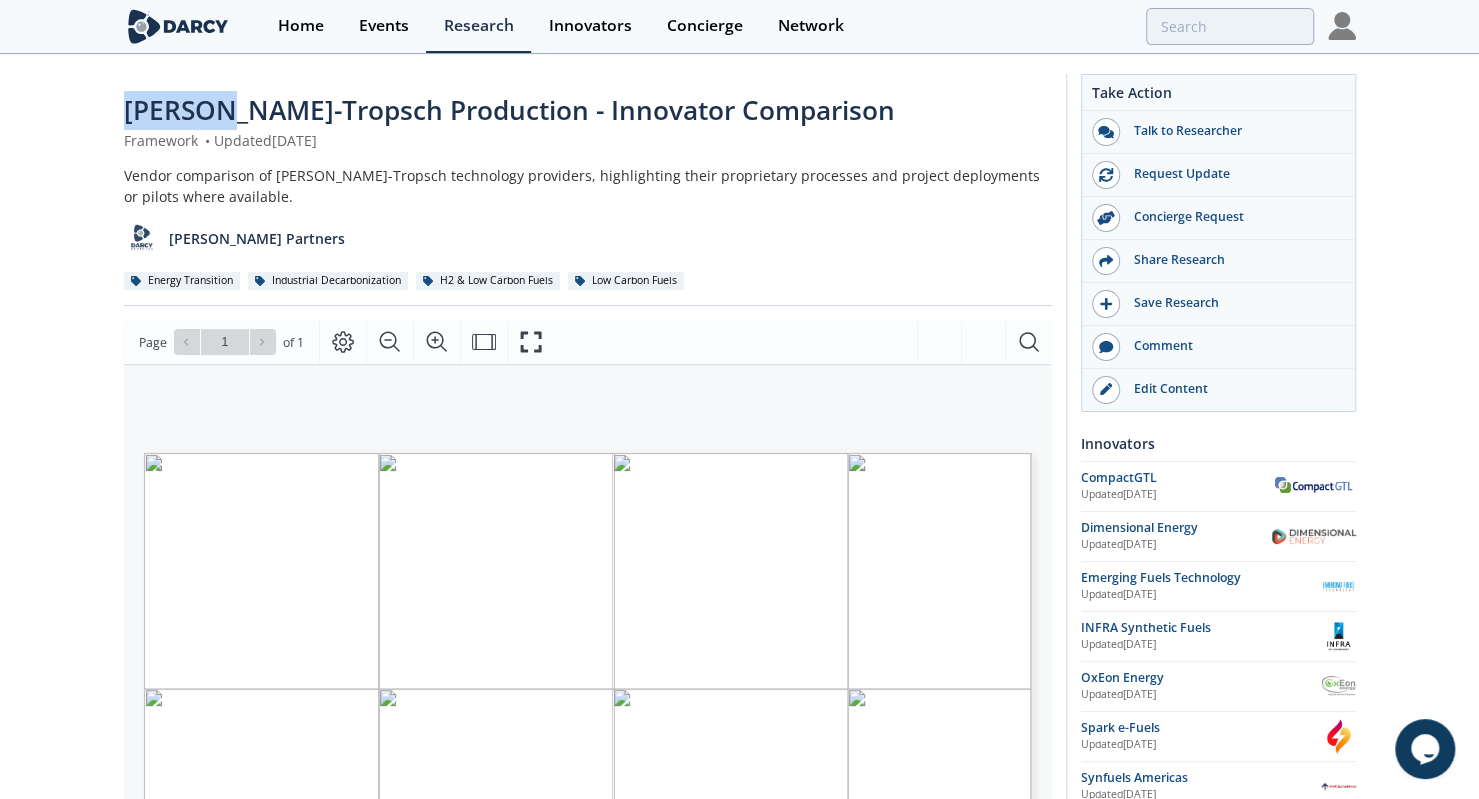 click on "[PERSON_NAME]-Tropsch Production - Innovator Comparison" at bounding box center [509, 110] 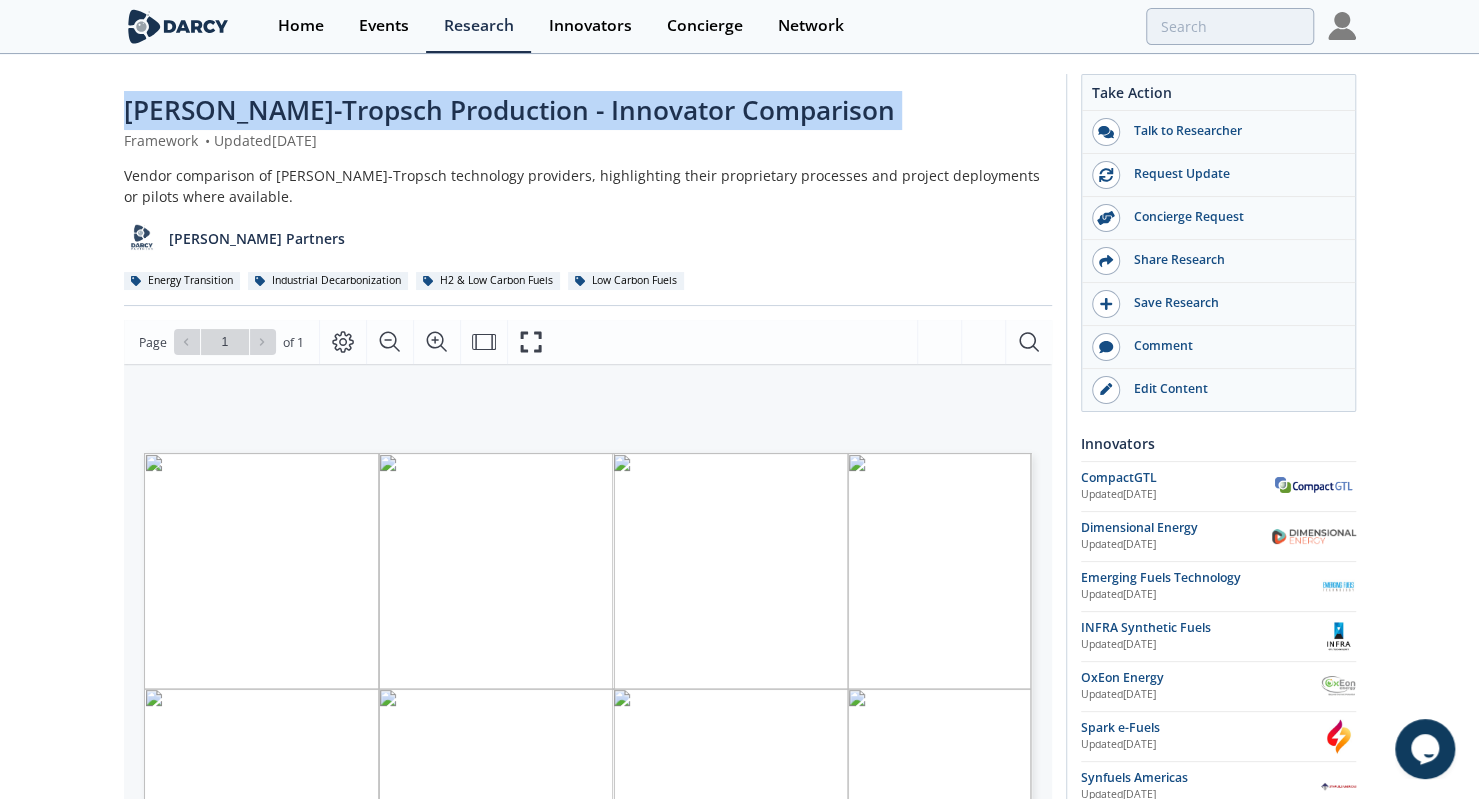 click on "[PERSON_NAME]-Tropsch Production - Innovator Comparison" at bounding box center [509, 110] 